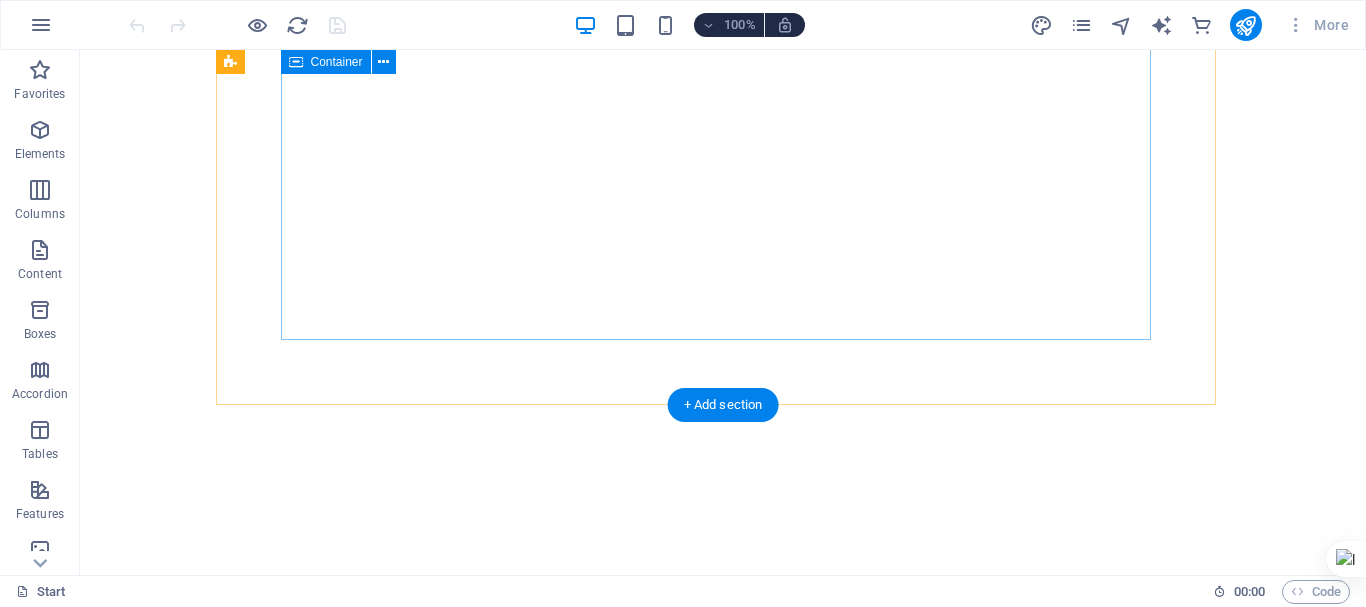 scroll, scrollTop: 0, scrollLeft: 0, axis: both 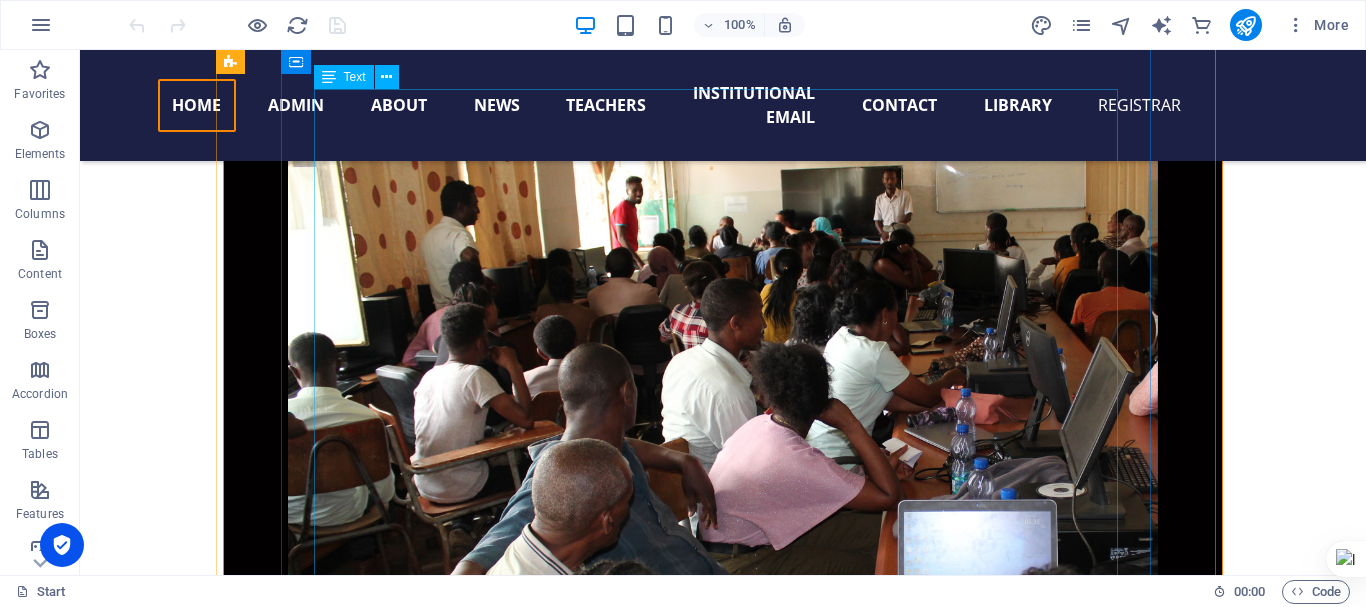 click on "Welcome to Mettu College of Teacher Education We are delighted to welcome you to the official website of Mettu College of Teacher Education — a hub for aspiring educators, academic excellence, and professional growth. Our college is committed to shaping competent, reflective, and innovative teachers for the future. Through our dedicated faculty, robust curriculum, and inclusive learning environment, we strive to empower students with the knowledge, skills, and values needed for effective teaching and lifelong learning. Please explore the links below to navigate: 🔹   Home Page :  Discover who we are, our mission, vision, and the programs we offer. 🔹  Student Portal :::  Access academic resources, class schedules, announcements, and student services. We encourage you to explore our site, stay updated with news and events, and reach out to us for any support." at bounding box center [723, 1350] 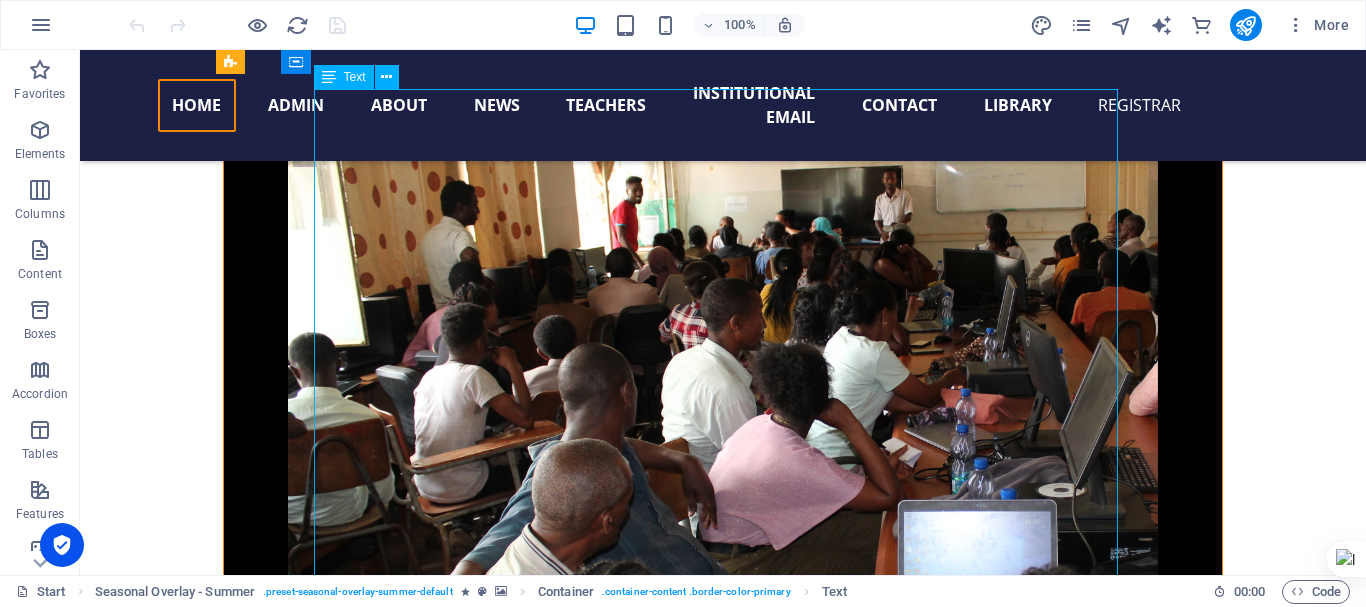 click on "Welcome to Mettu College of Teacher Education We are delighted to welcome you to the official website of Mettu College of Teacher Education — a hub for aspiring educators, academic excellence, and professional growth. Our college is committed to shaping competent, reflective, and innovative teachers for the future. Through our dedicated faculty, robust curriculum, and inclusive learning environment, we strive to empower students with the knowledge, skills, and values needed for effective teaching and lifelong learning. Please explore the links below to navigate: 🔹   Home Page :  Discover who we are, our mission, vision, and the programs we offer. 🔹  Student Portal :::  Access academic resources, class schedules, announcements, and student services. We encourage you to explore our site, stay updated with news and events, and reach out to us for any support." at bounding box center (723, 1350) 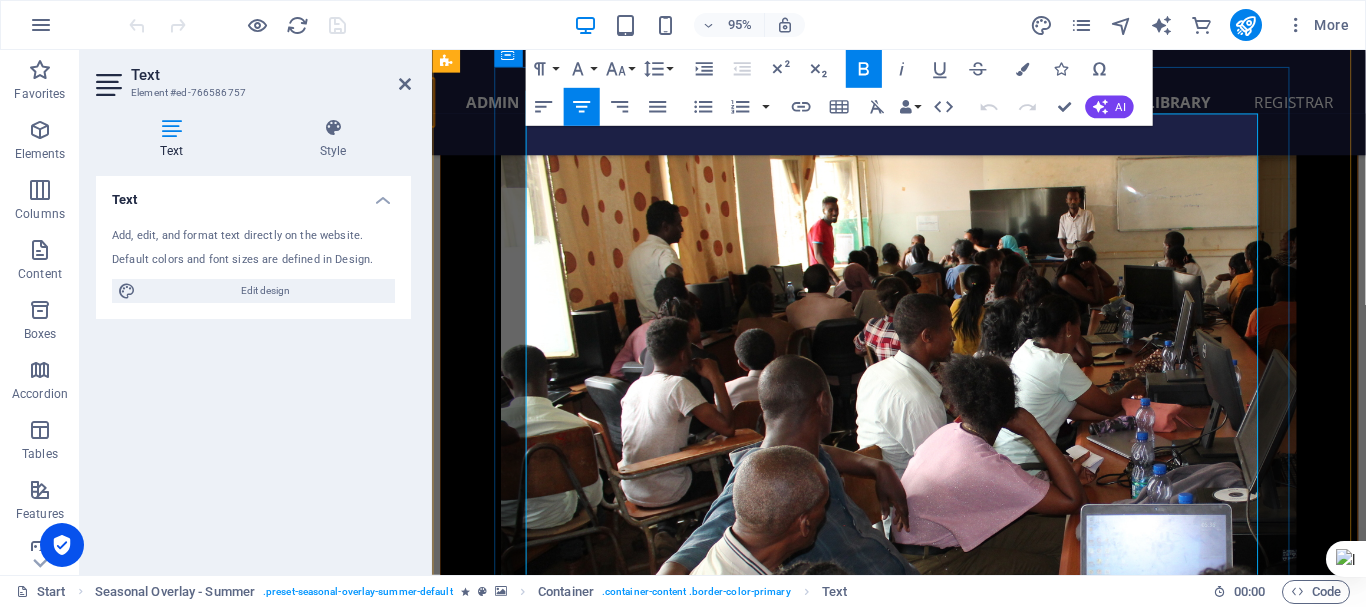 click on "Our college is committed to shaping competent, reflective, and innovative teachers for the future. Through our dedicated faculty, robust curriculum, and inclusive learning environment, we strive to empower students with the knowledge, skills, and values needed for effective teaching and lifelong learning." at bounding box center [924, 1316] 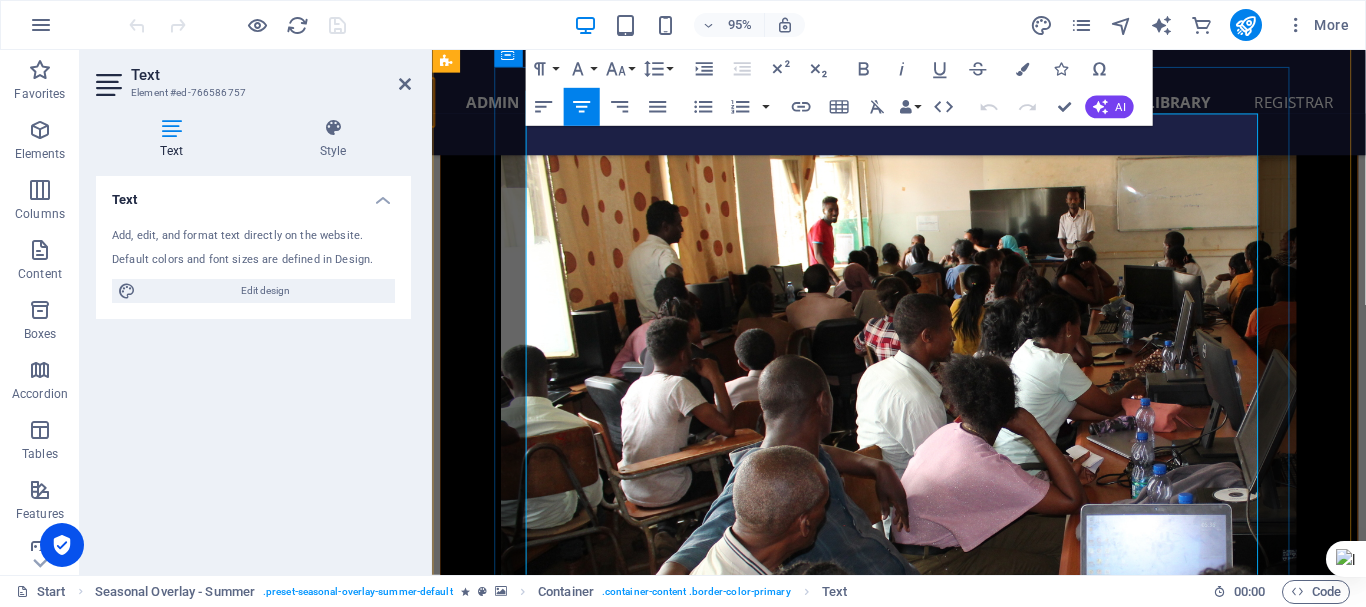 click on "Our college is committed to shaping competent, reflective, and innovative teachers for the future. Through our dedicated faculty, robust curriculum, and inclusive learning environment, we strive to empower students with the knowledge, skills, and values needed for effective teaching and lifelong learning." at bounding box center (924, 1316) 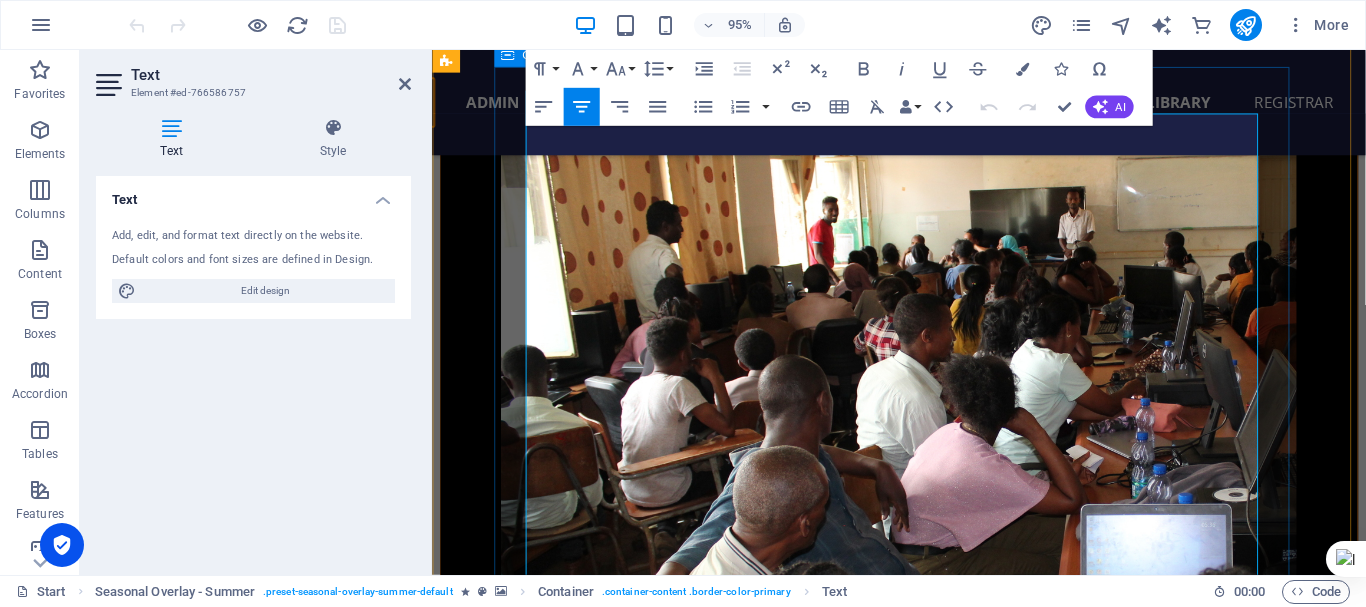 click on "Welcome to Mettu College of Teacher Education We are delighted to welcome you to the official website of Mettu College of Teacher Education — a hub for aspiring educators, academic excellence, and professional growth. Our college is committed to shaping competent, reflective, and innovative teachers for the future. Through our dedicated faculty, robust curriculum, and inclusive learning environment, we strive to empower students with the knowledge, skills, and values needed for effective teaching and lifelong learning. Please explore the links below to navigate: 🔹   Home Page :  Discover who we are, our mission, vision, and the programs we offer. 🔹  Student Portal :::  Access academic resources, class schedules, announcements, and student services. We encourage you to explore our site, stay updated with news and events, and reach out to us for any support." at bounding box center (923, 1281) 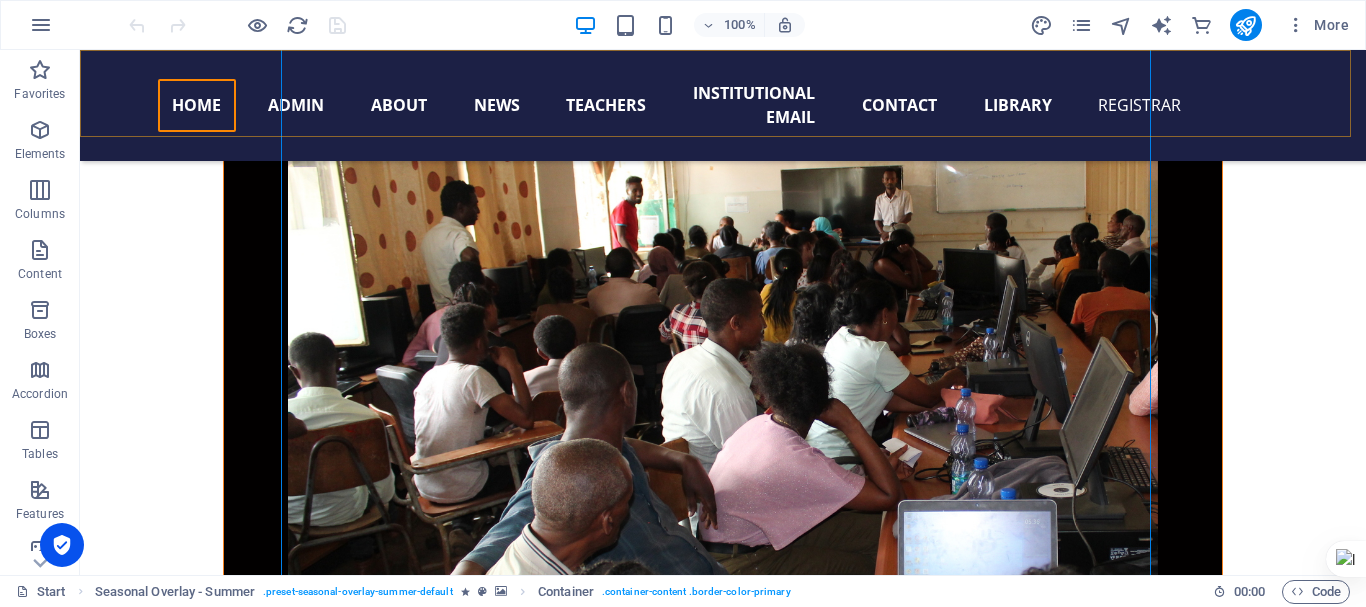 click on "Home Admin About News Teachers  institutional email Contact Library REGISTRAR" at bounding box center (723, 105) 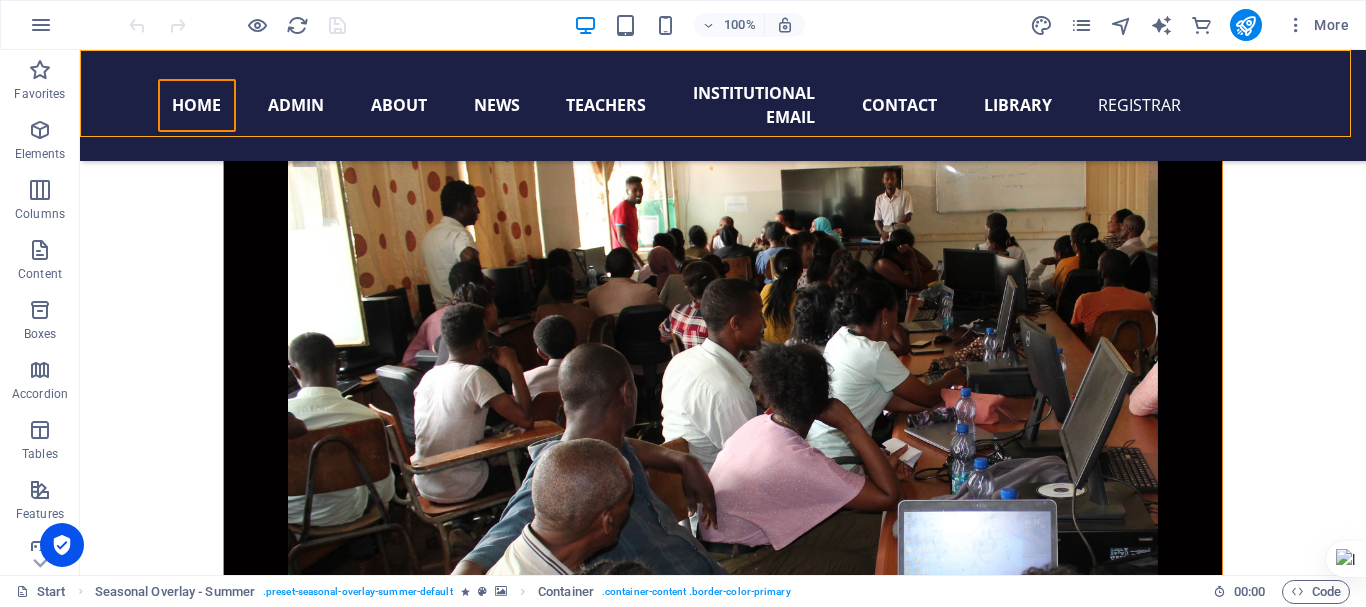 click on "Home Admin About News Teachers  institutional email Contact Library REGISTRAR" at bounding box center (723, 105) 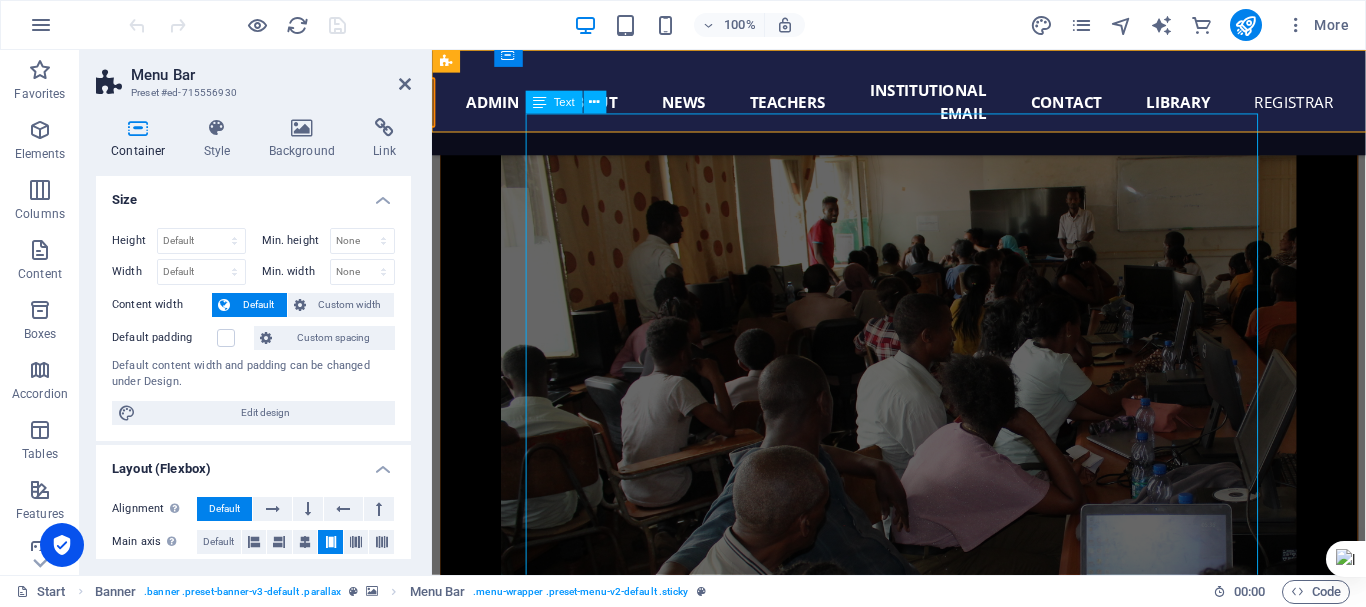 click on "Welcome to Mettu College of Teacher Education We are delighted to welcome you to the official website of Mettu College of Teacher Education — a hub for aspiring educators, academic excellence, and professional growth. Our college is committed to shaping competent, reflective, and innovative teachers for the future. Through our dedicated faculty, robust curriculum, and inclusive learning environment, we strive to empower students with the knowledge, skills, and values needed for effective teaching and lifelong learning. Please explore the links below to navigate: 🔹   Home Page :  Discover who we are, our mission, vision, and the programs we offer. 🔹  Student Portal :::  Access academic resources, class schedules, announcements, and student services. We encourage you to explore our site, stay updated with news and events, and reach out to us for any support." at bounding box center (923, 1371) 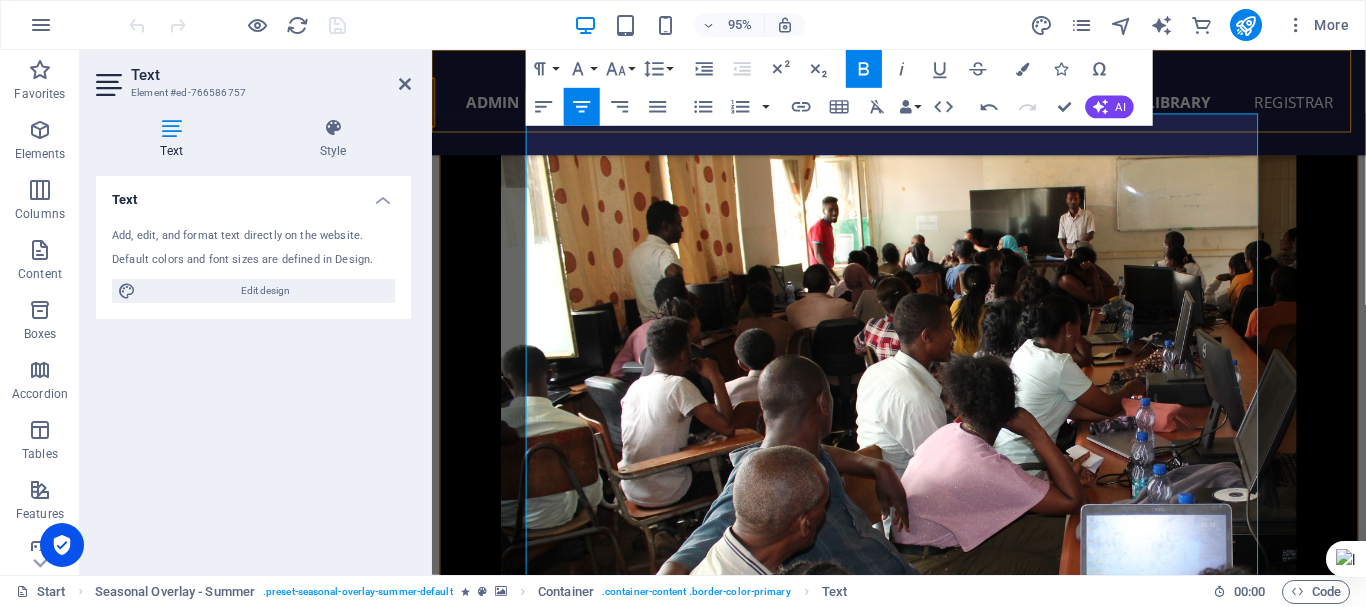 click on "Home Admin About News Teachers  institutional email Contact Library REGISTRAR" at bounding box center [923, 105] 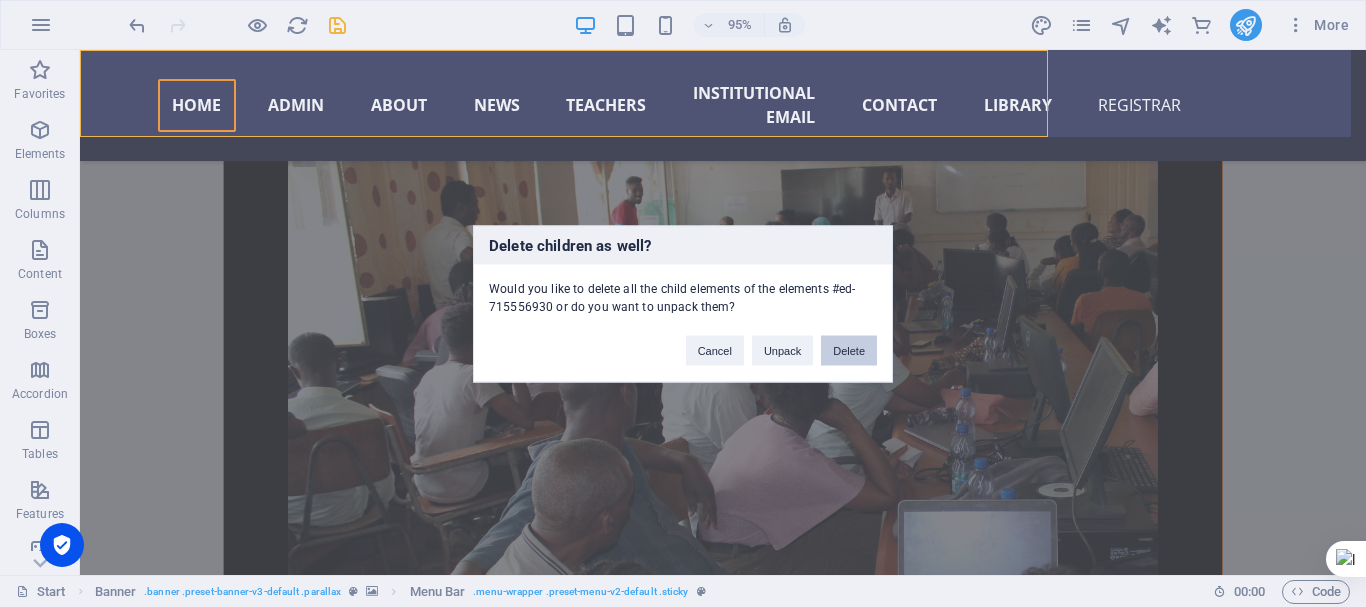 type 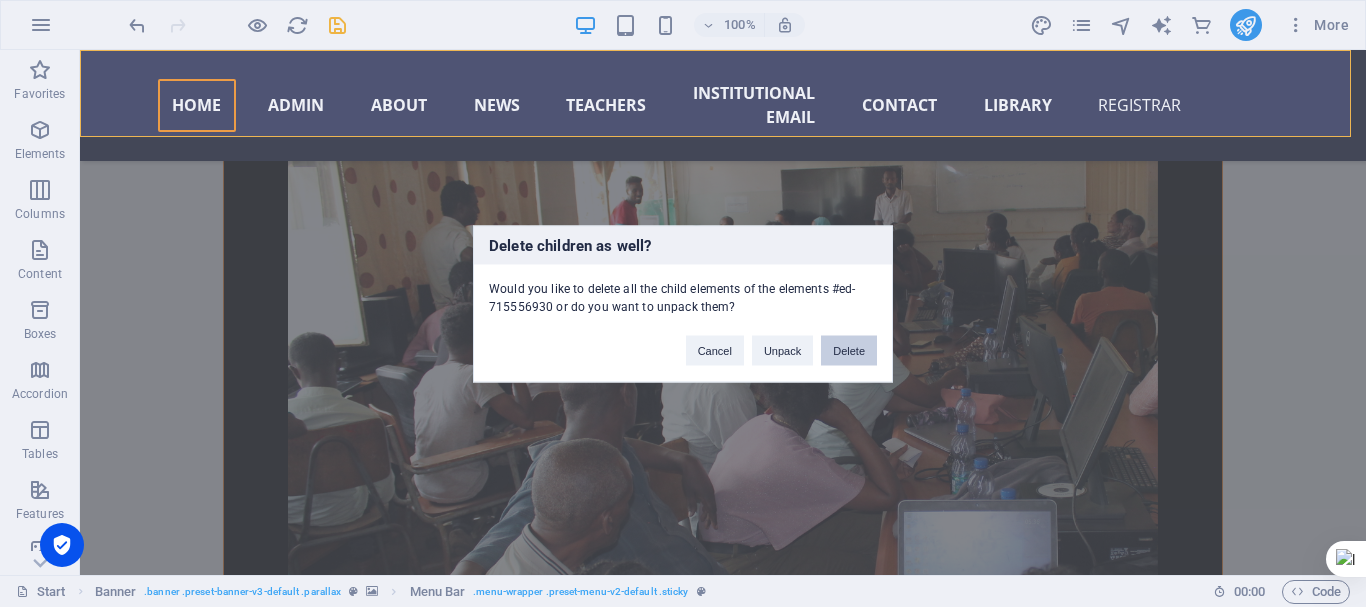 click on "Delete" at bounding box center [849, 350] 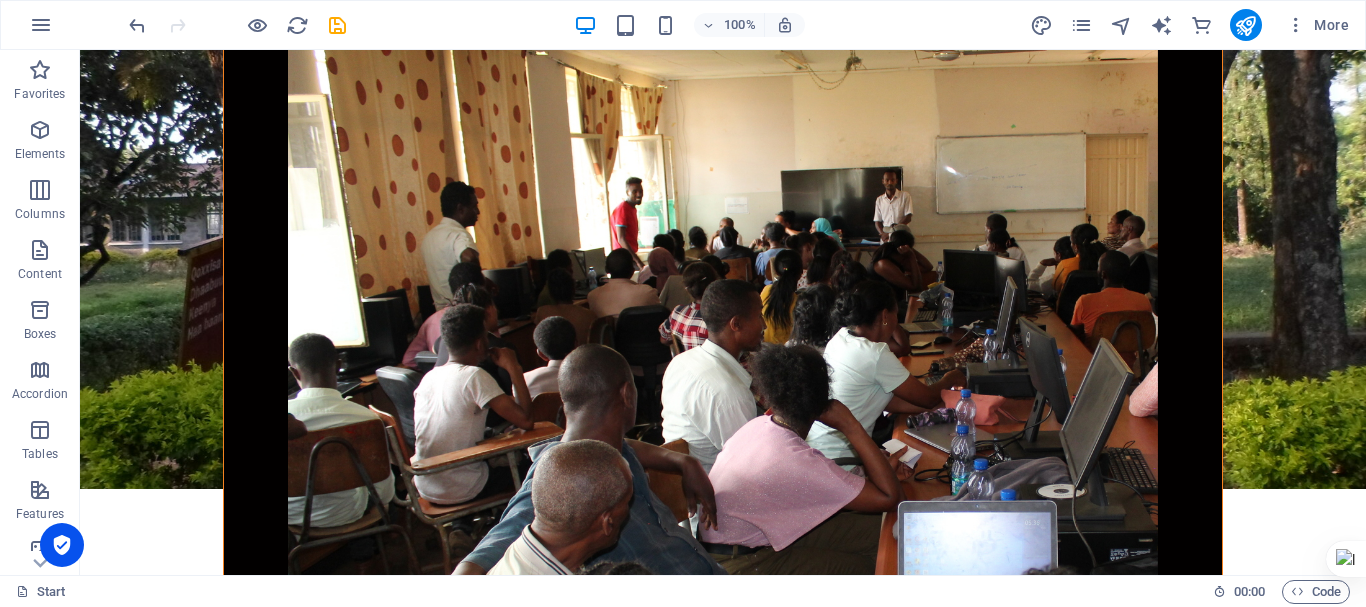 scroll, scrollTop: 600, scrollLeft: 0, axis: vertical 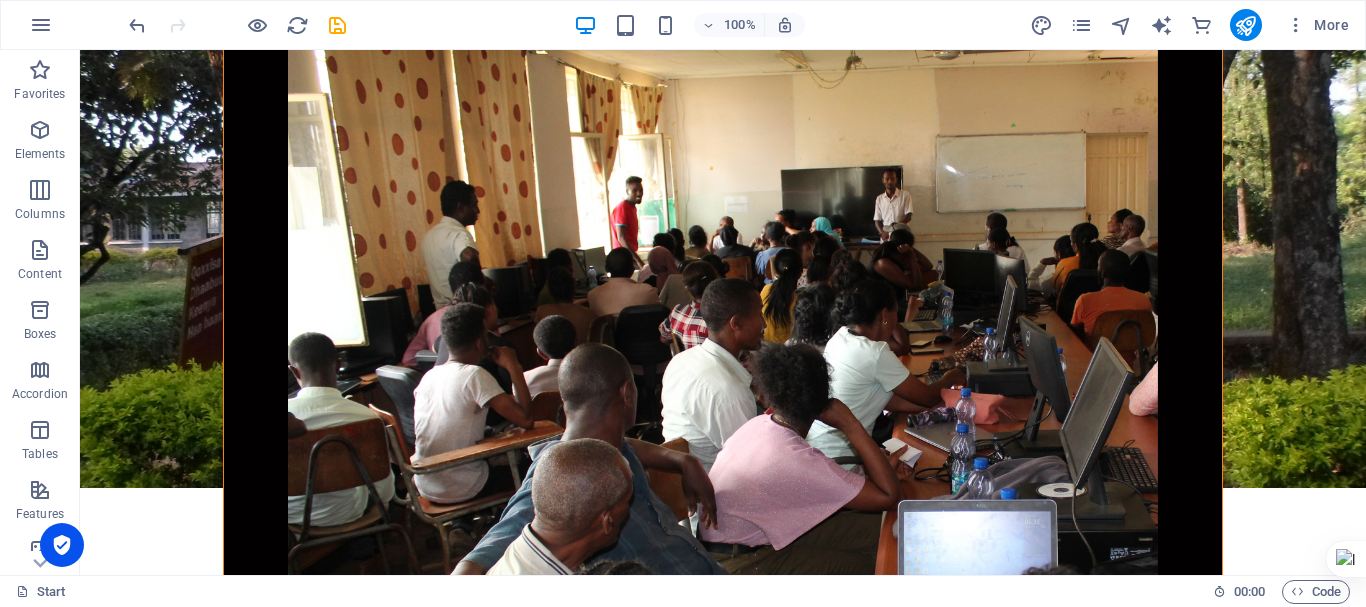 click at bounding box center [723, 437] 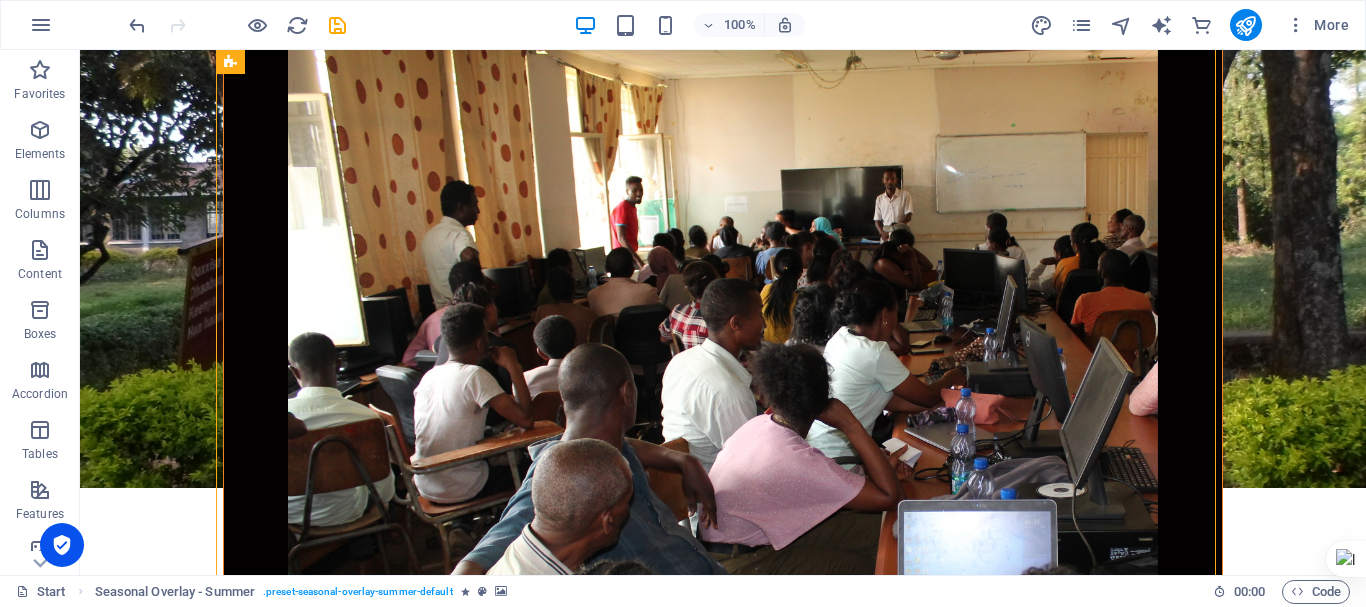 click at bounding box center [723, 437] 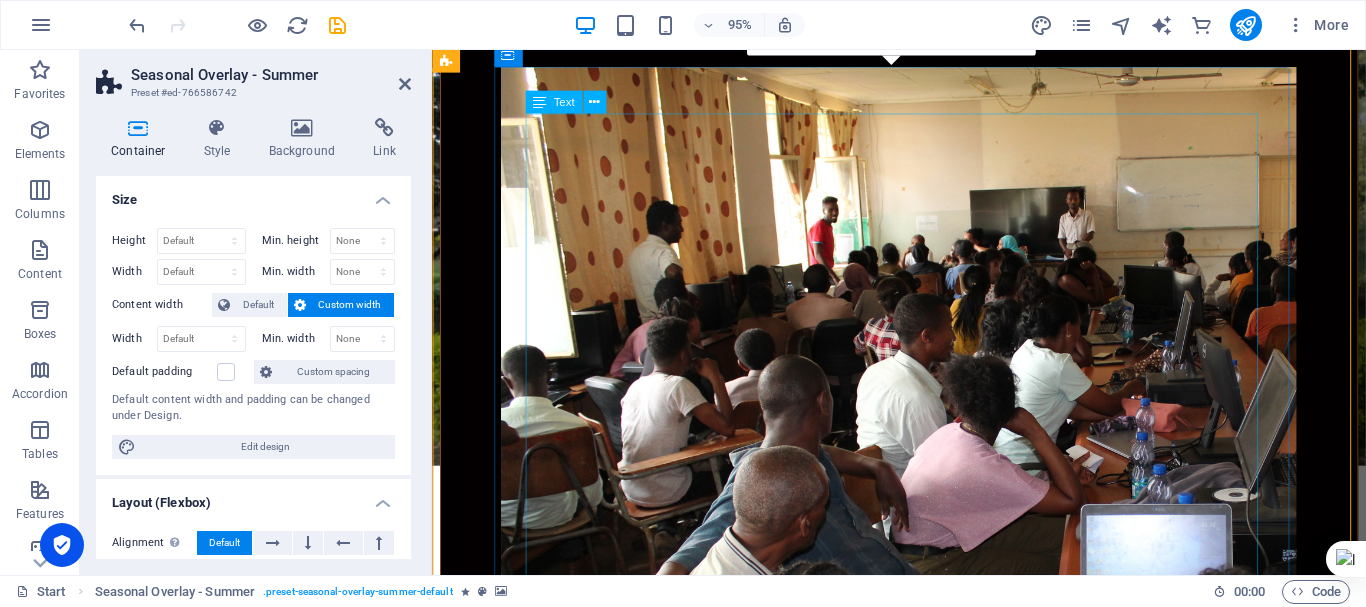click on "elcome to Mettu College of Teacher Education We are delighted to welcome you to the official website of Mettu College of Teacher Education — a hub for aspiring educators, academic excellence, and professional growth. Our college is committed to shaping competent, reflective, and innovative teachers for the future. Through our dedicated faculty, robust curriculum, and inclusive learning environment, we strive to empower students with the knowledge, skills, and values needed for effective teaching and lifelong learning. Please explore the links below to navigate: 🔹   Home Page :  Discover who we are, our mission, vision, and the programs we offer. 🔹  Student Portal :::  Access academic resources, class schedules, announcements, and student services. We encourage you to explore our site, stay updated with news and events, and reach out to us for any support." at bounding box center [923, 1371] 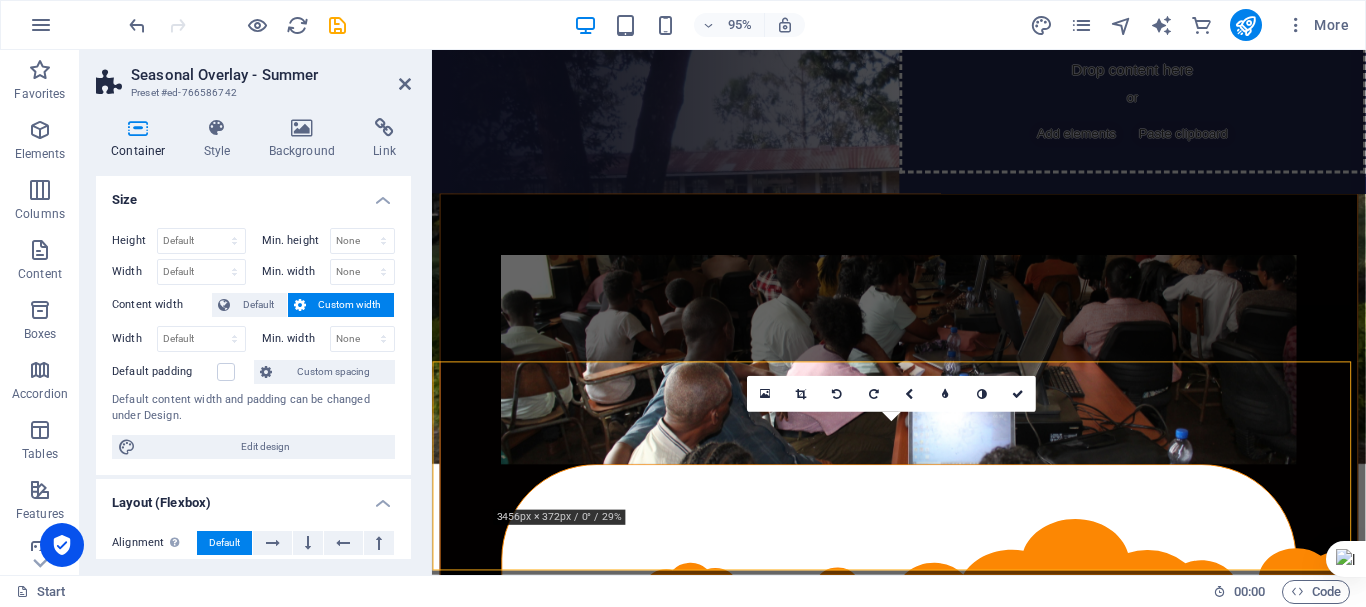 scroll, scrollTop: 500, scrollLeft: 0, axis: vertical 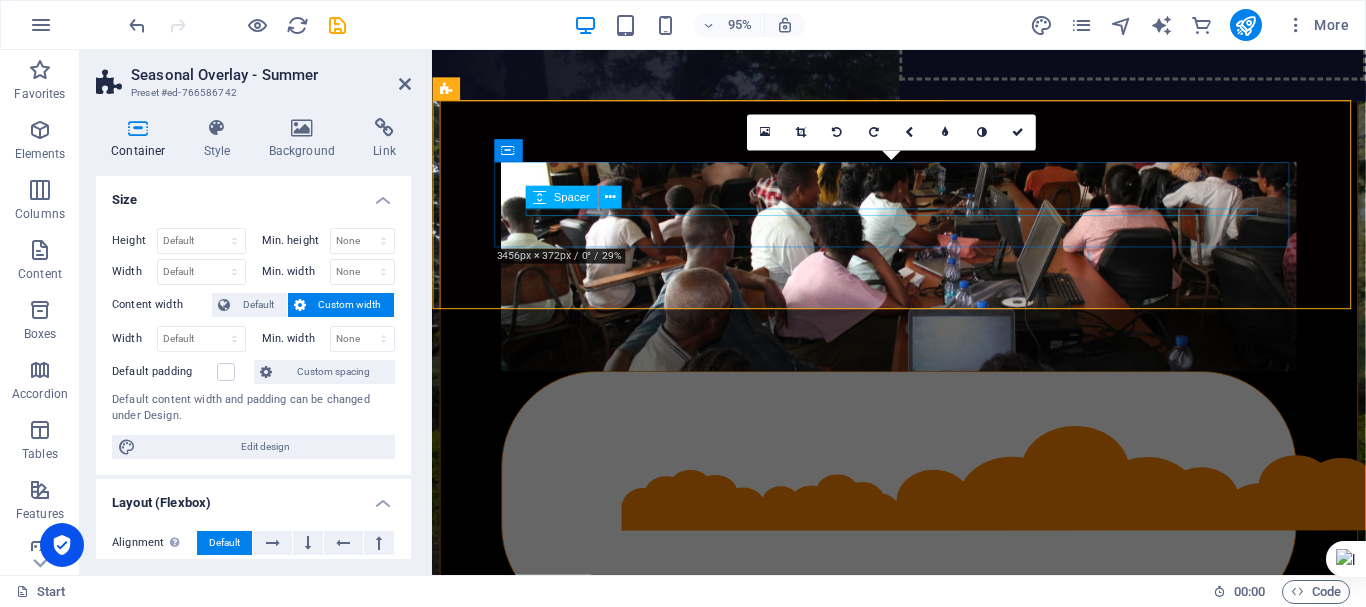 click at bounding box center (923, 614) 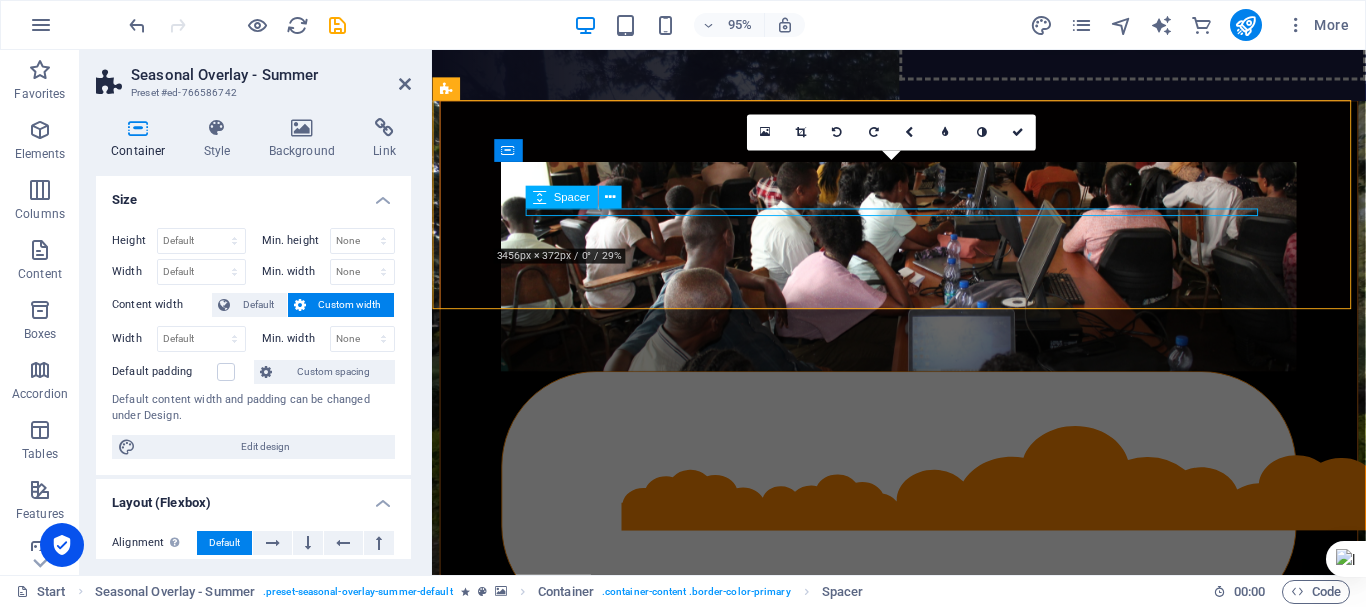 click at bounding box center [923, 614] 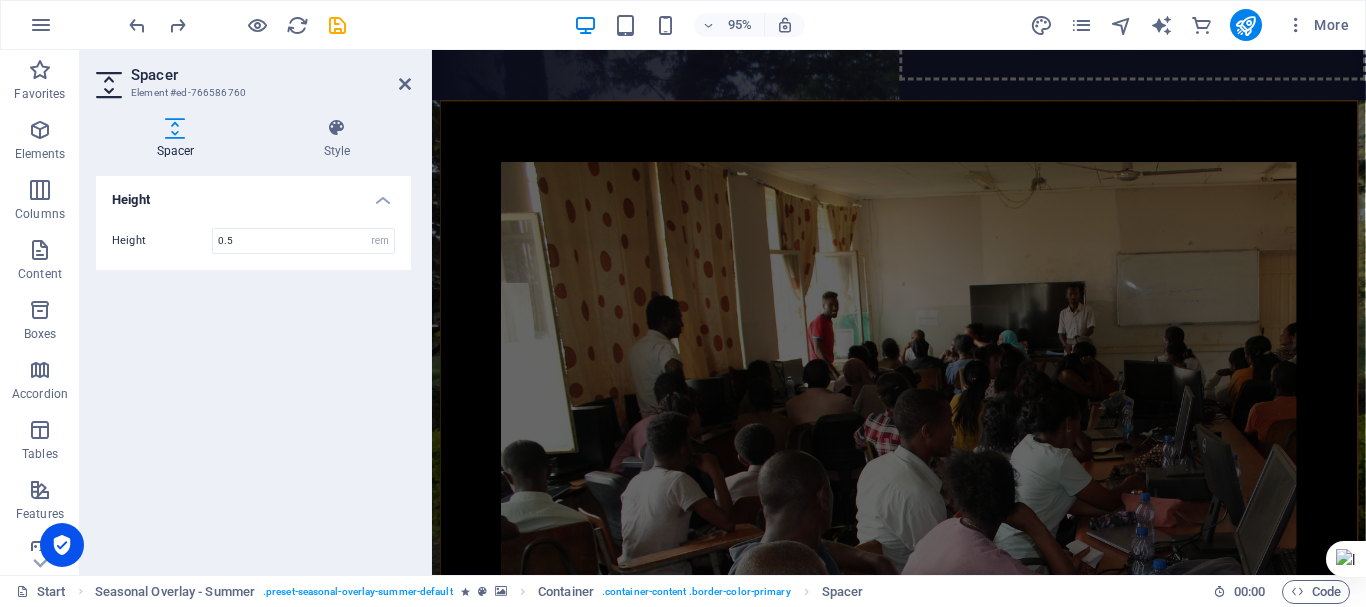 click at bounding box center [923, 565] 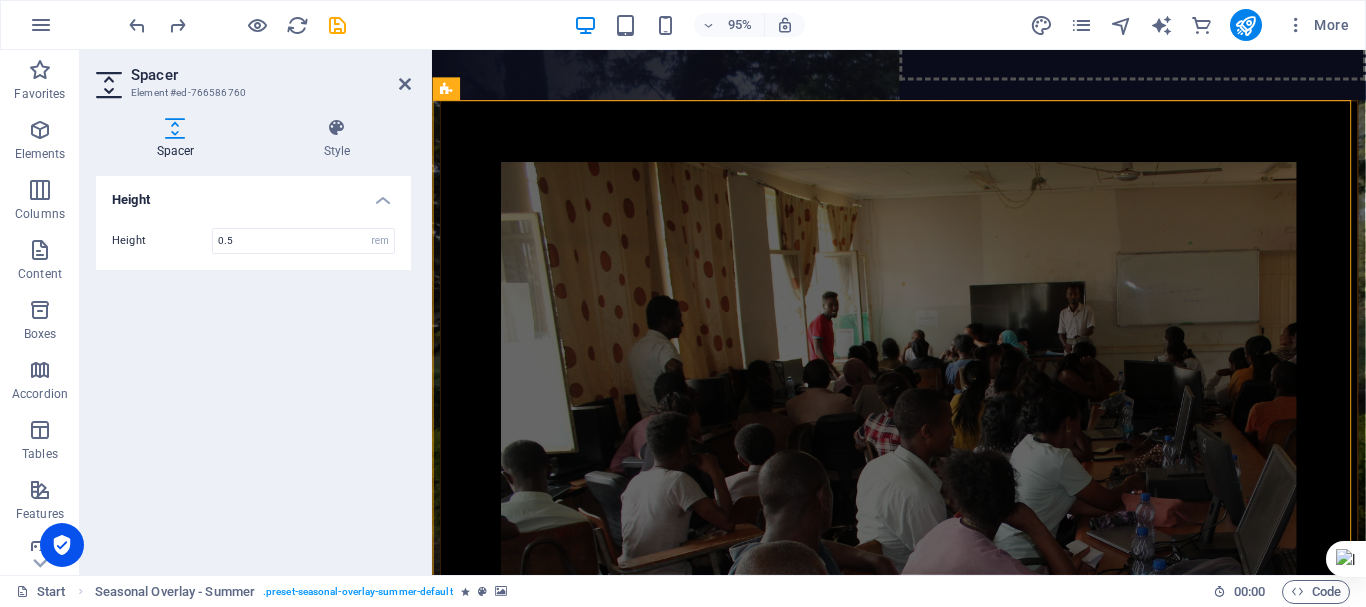 click at bounding box center (923, 565) 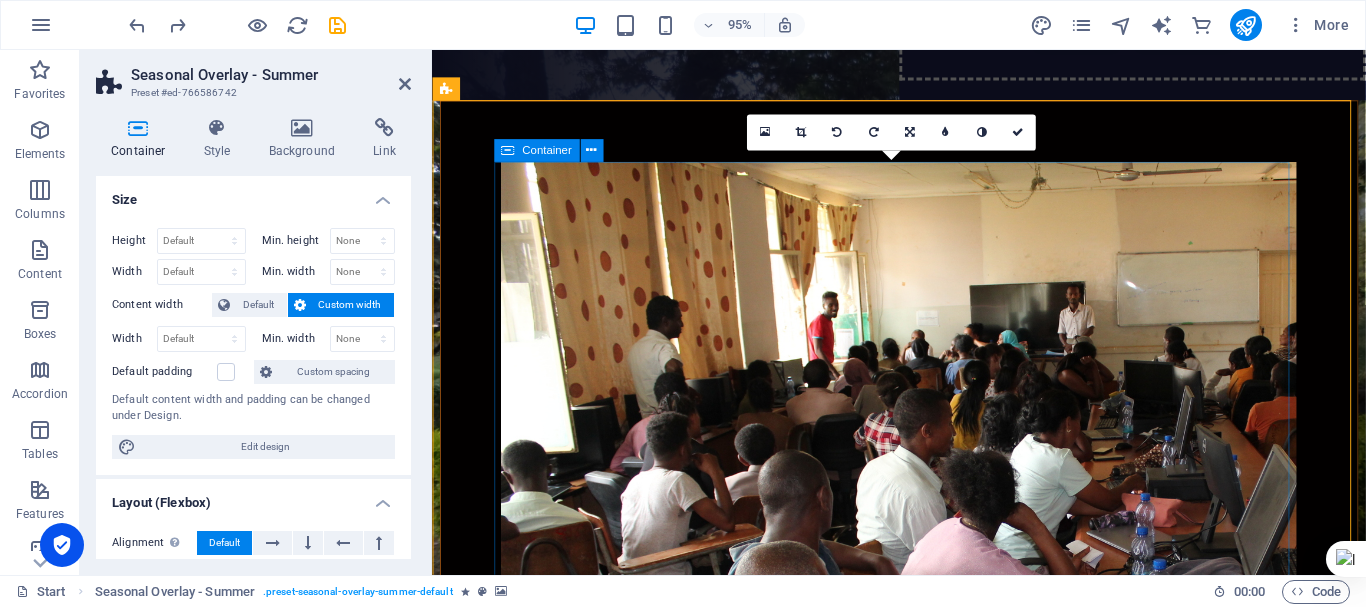 click on "elcome to Mettu College of Teacher Education We are delighted to welcome you to the official website of Mettu College of Teacher Education — a hub for aspiring educators, academic excellence, and professional growth. Our college is committed to shaping competent, reflective, and innovative teachers for the future. Through our dedicated faculty, robust curriculum, and inclusive learning environment, we strive to empower students with the knowledge, skills, and values needed for effective teaching and lifelong learning. Please explore the links below to navigate: 🔹   Home Page :  Discover who we are, our mission, vision, and the programs we offer. 🔹  Student Portal :::  Access academic resources, class schedules, announcements, and student services. We encourage you to explore our site, stay updated with news and events, and reach out to us for any support." at bounding box center [923, 1381] 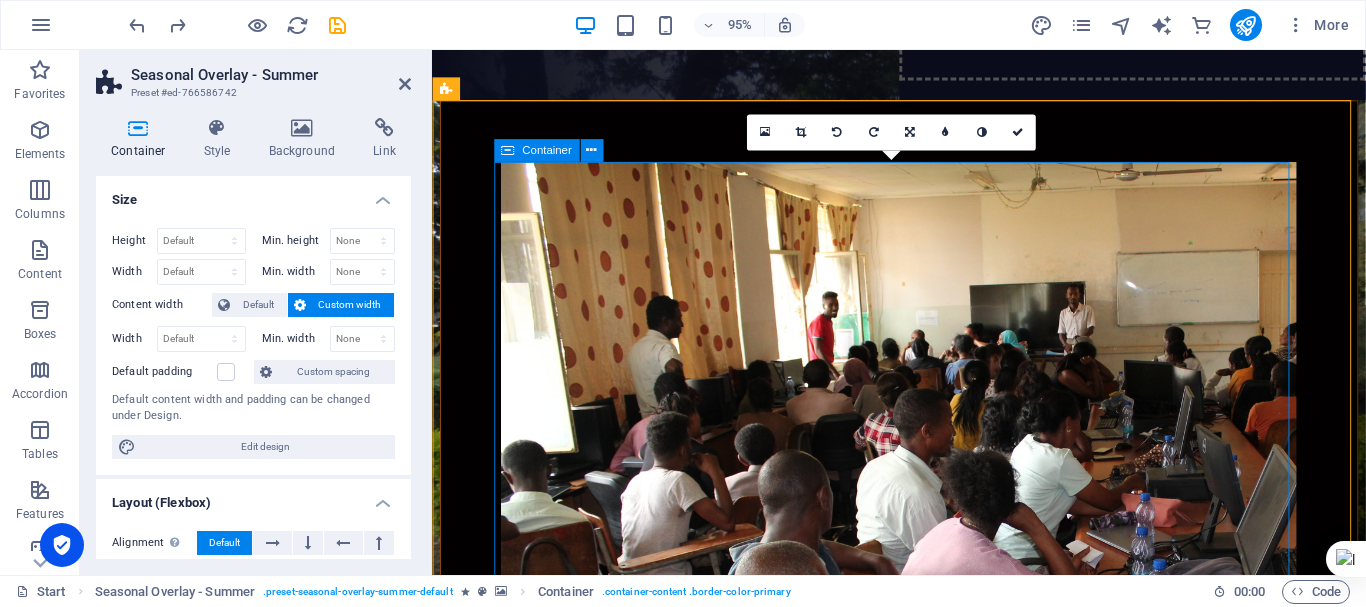 click on "elcome to Mettu College of Teacher Education We are delighted to welcome you to the official website of Mettu College of Teacher Education — a hub for aspiring educators, academic excellence, and professional growth. Our college is committed to shaping competent, reflective, and innovative teachers for the future. Through our dedicated faculty, robust curriculum, and inclusive learning environment, we strive to empower students with the knowledge, skills, and values needed for effective teaching and lifelong learning. Please explore the links below to navigate: 🔹   Home Page :  Discover who we are, our mission, vision, and the programs we offer. 🔹  Student Portal :::  Access academic resources, class schedules, announcements, and student services. We encourage you to explore our site, stay updated with news and events, and reach out to us for any support." at bounding box center (923, 1381) 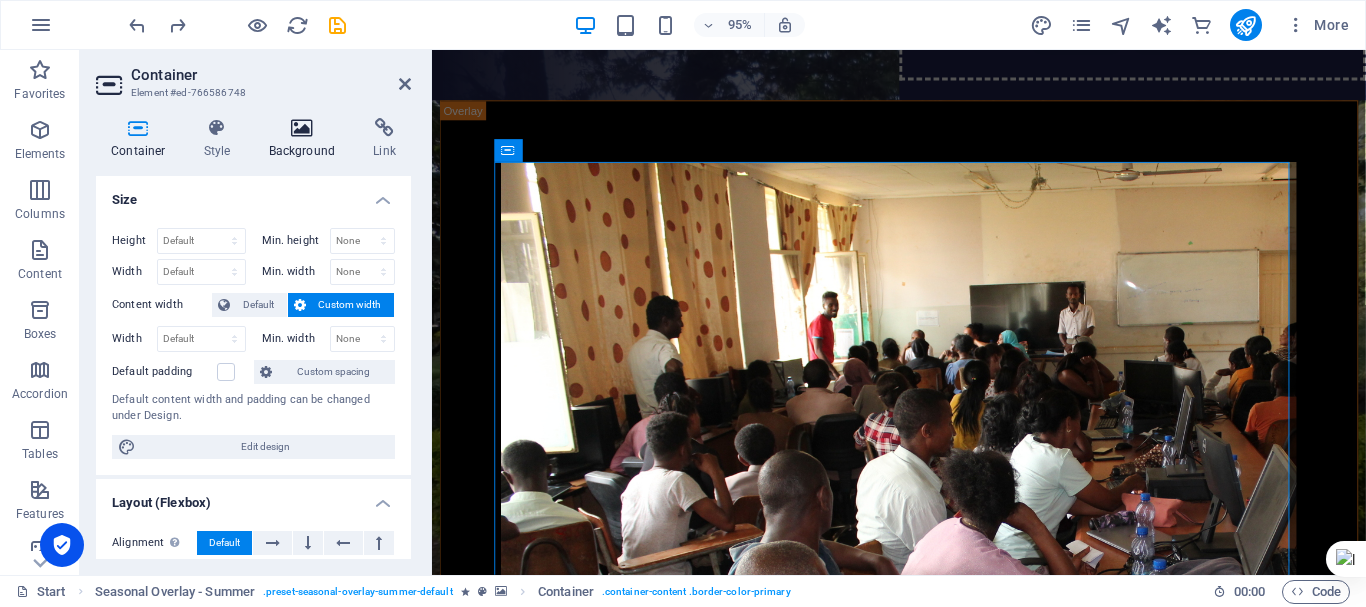 click at bounding box center [302, 128] 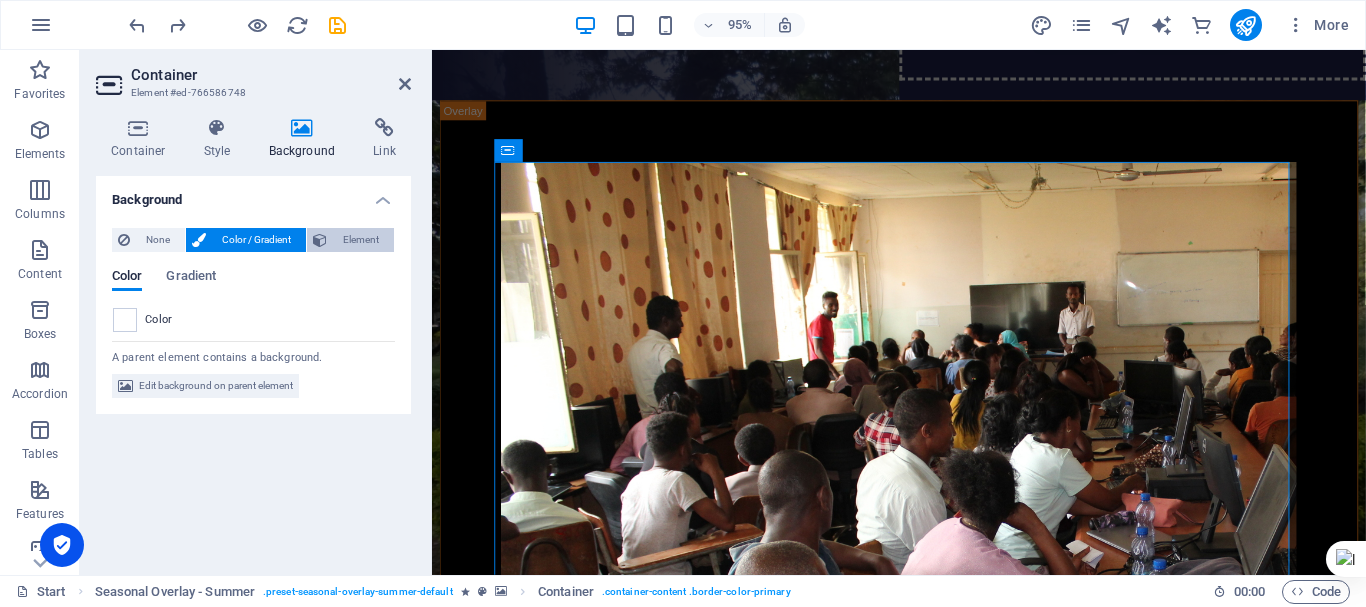 click on "Element" at bounding box center [360, 240] 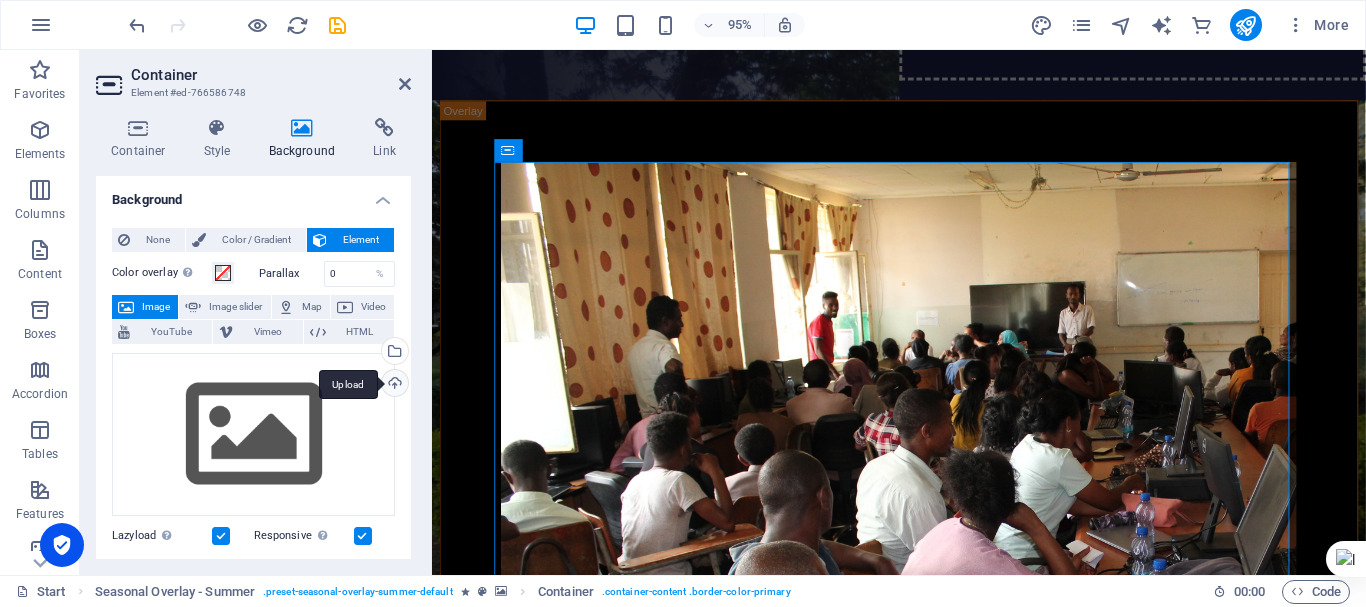 click on "Upload" at bounding box center (393, 385) 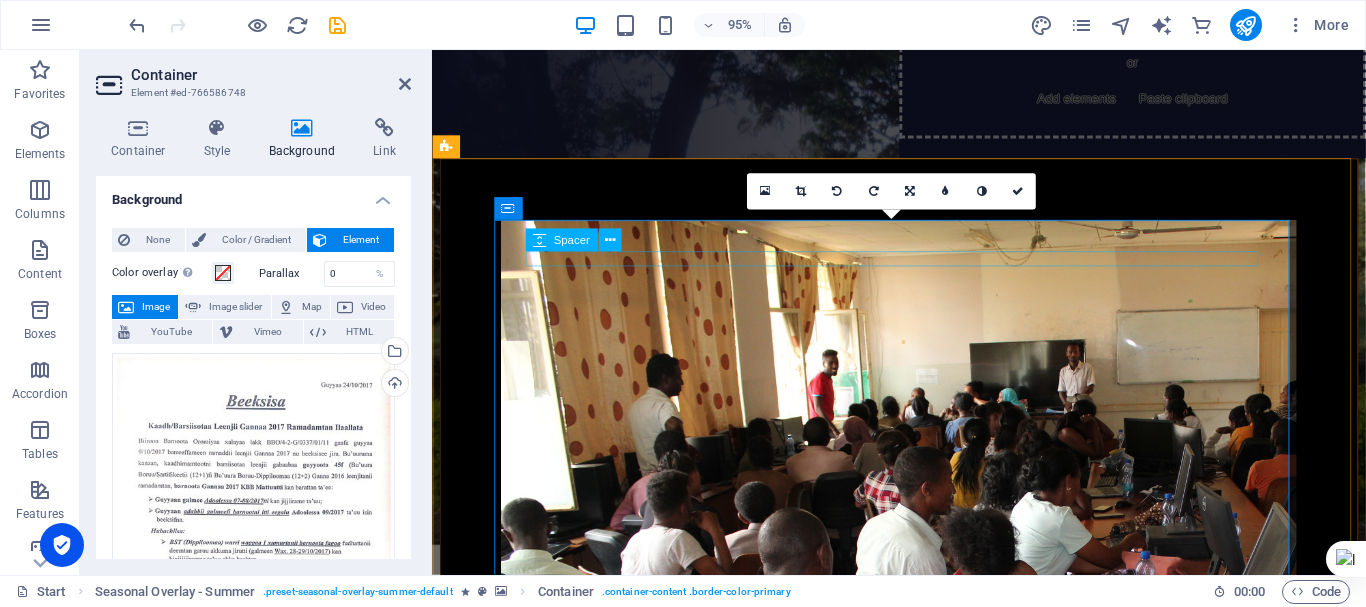 scroll, scrollTop: 400, scrollLeft: 0, axis: vertical 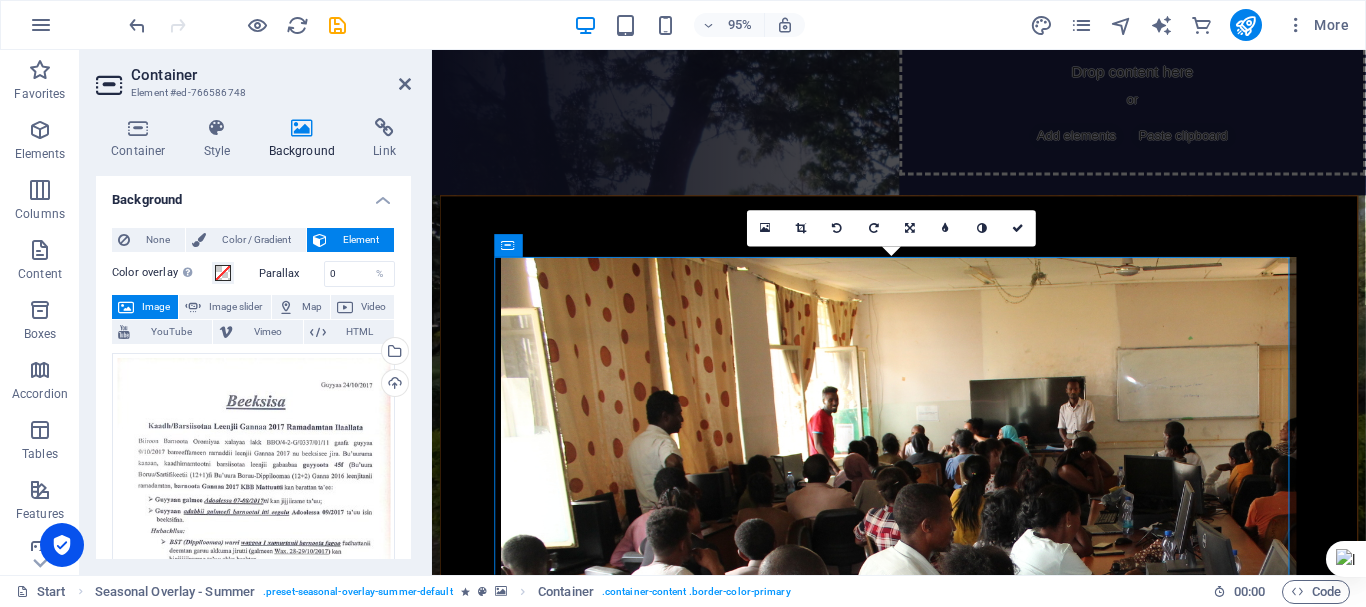 click at bounding box center (923, 665) 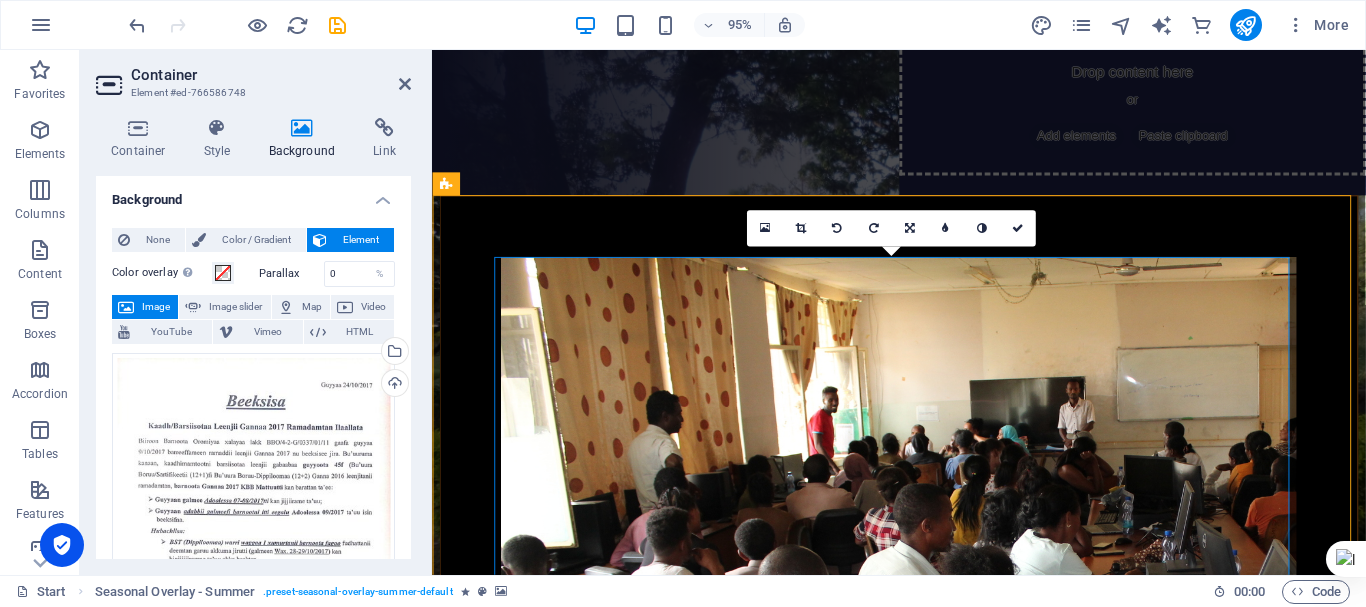 click at bounding box center (923, 665) 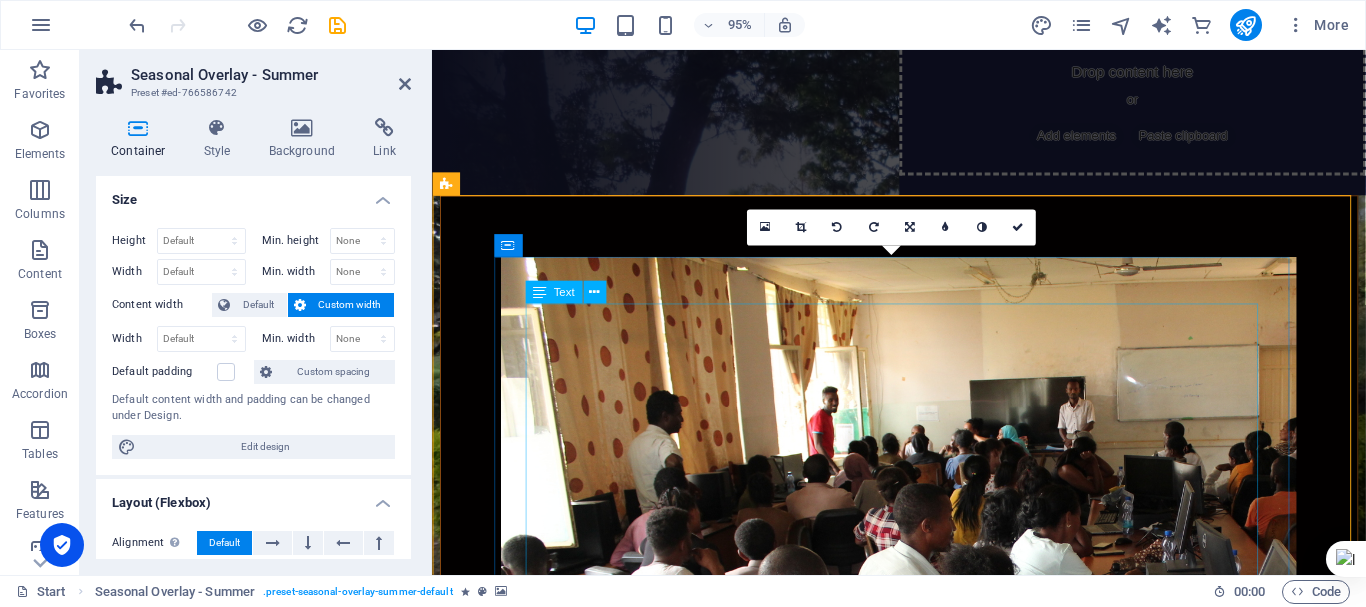 click on "elcome to Mettu College of Teacher Education We are delighted to welcome you to the official website of Mettu College of Teacher Education — a hub for aspiring educators, academic excellence, and professional growth. Our college is committed to shaping competent, reflective, and innovative teachers for the future. Through our dedicated faculty, robust curriculum, and inclusive learning environment, we strive to empower students with the knowledge, skills, and values needed for effective teaching and lifelong learning. Please explore the links below to navigate: 🔹   Home Page :  Discover who we are, our mission, vision, and the programs we offer. 🔹  Student Portal :::  Access academic resources, class schedules, announcements, and student services. We encourage you to explore our site, stay updated with news and events, and reach out to us for any support." at bounding box center [923, 2235] 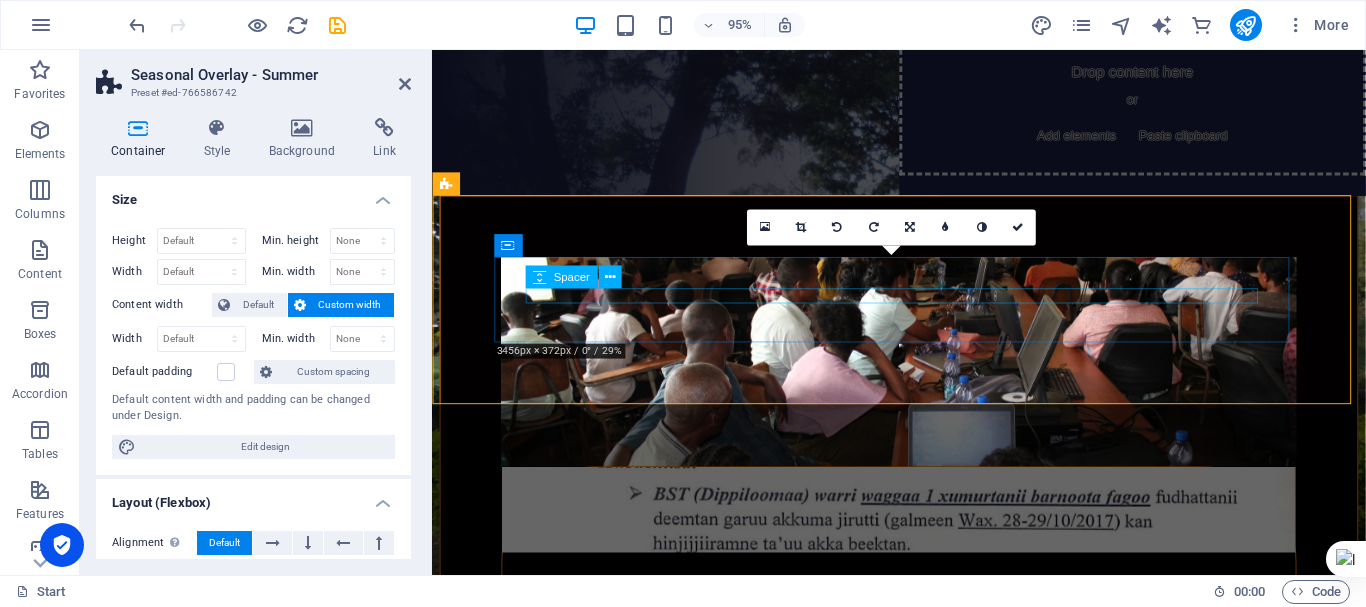 click at bounding box center (923, 792) 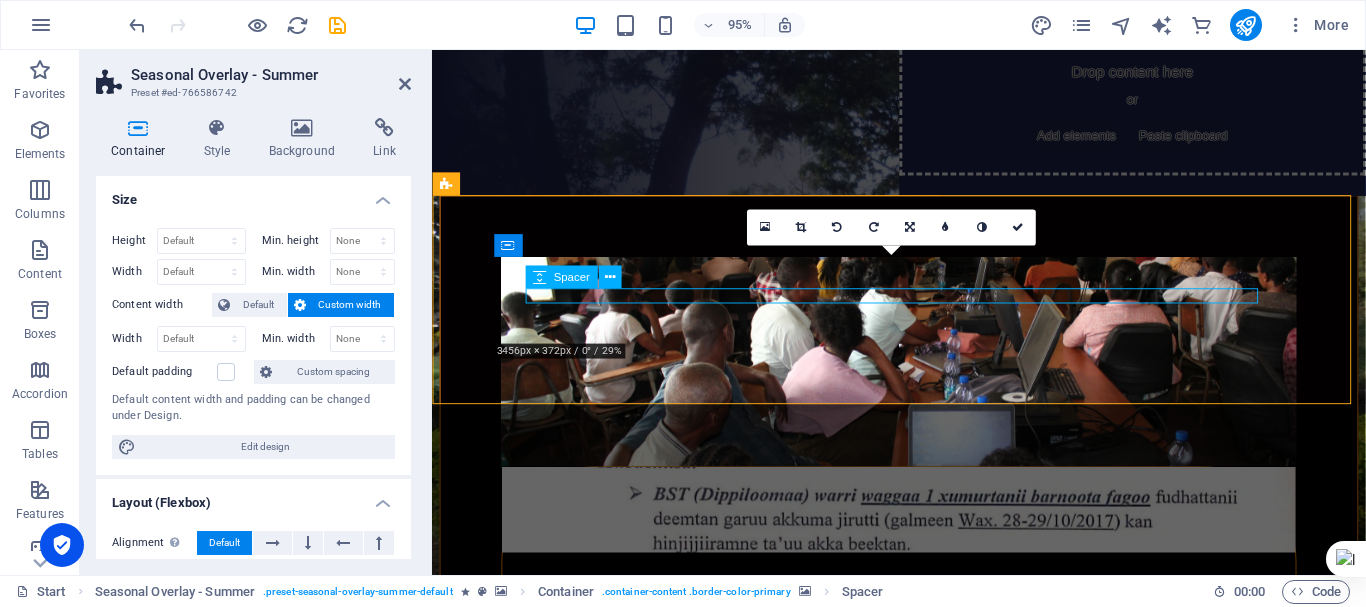 click at bounding box center [923, 792] 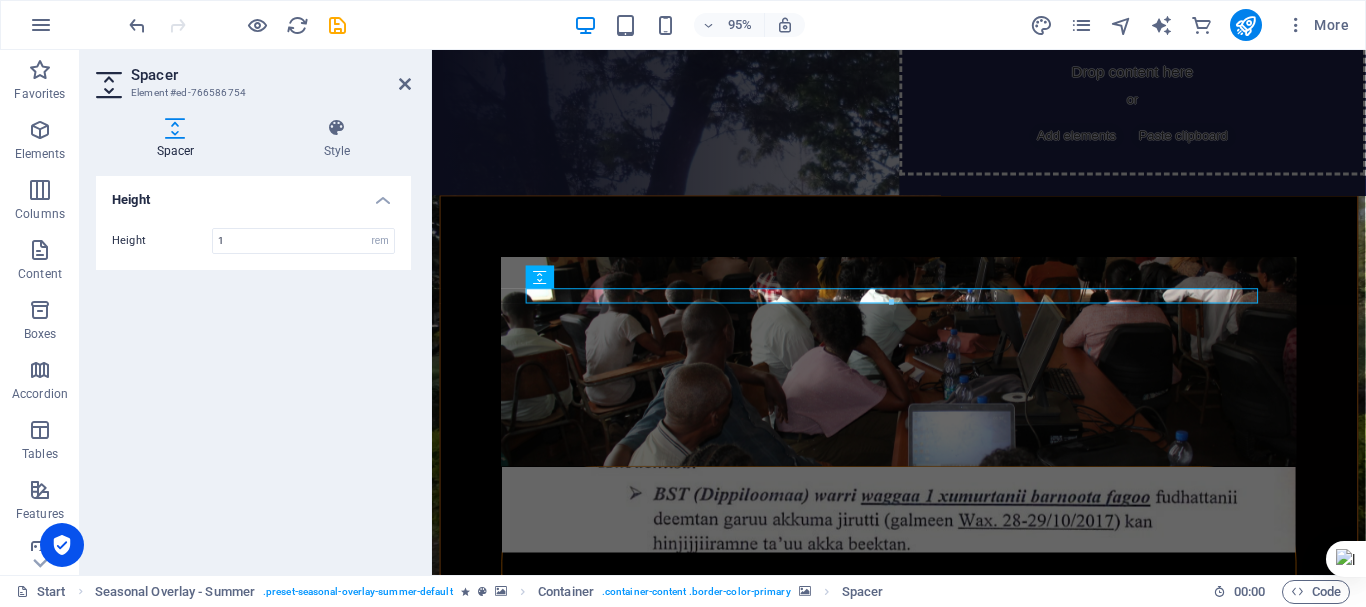 click at bounding box center [923, 534] 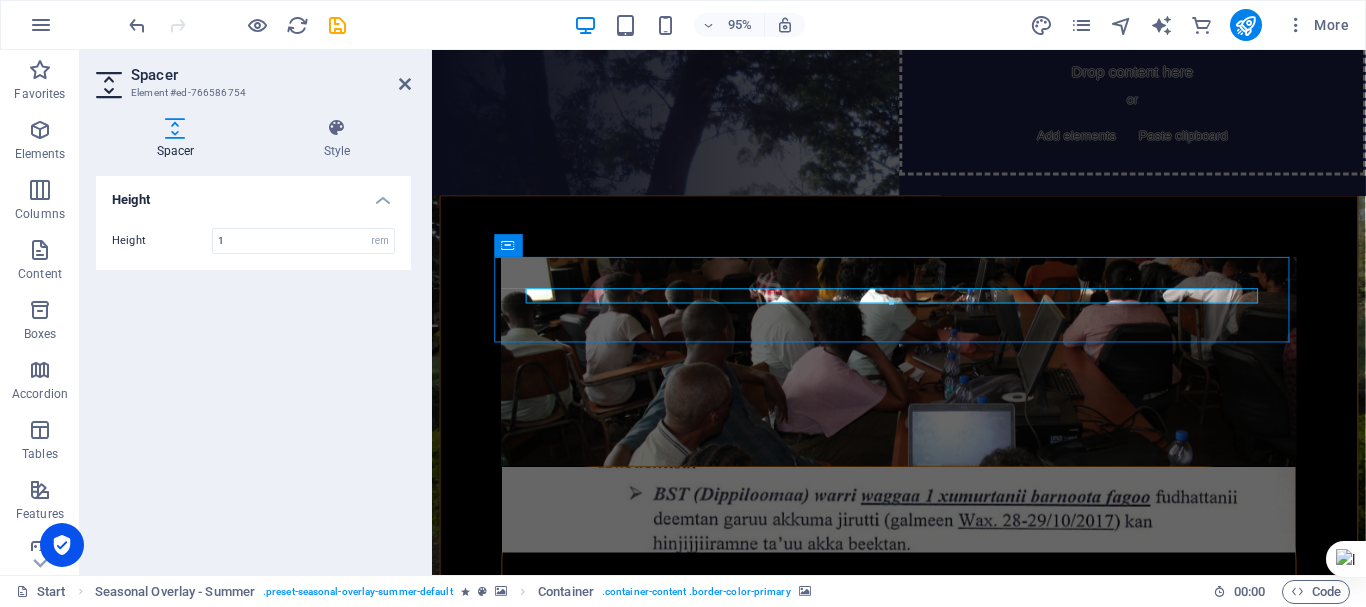 click at bounding box center [923, 534] 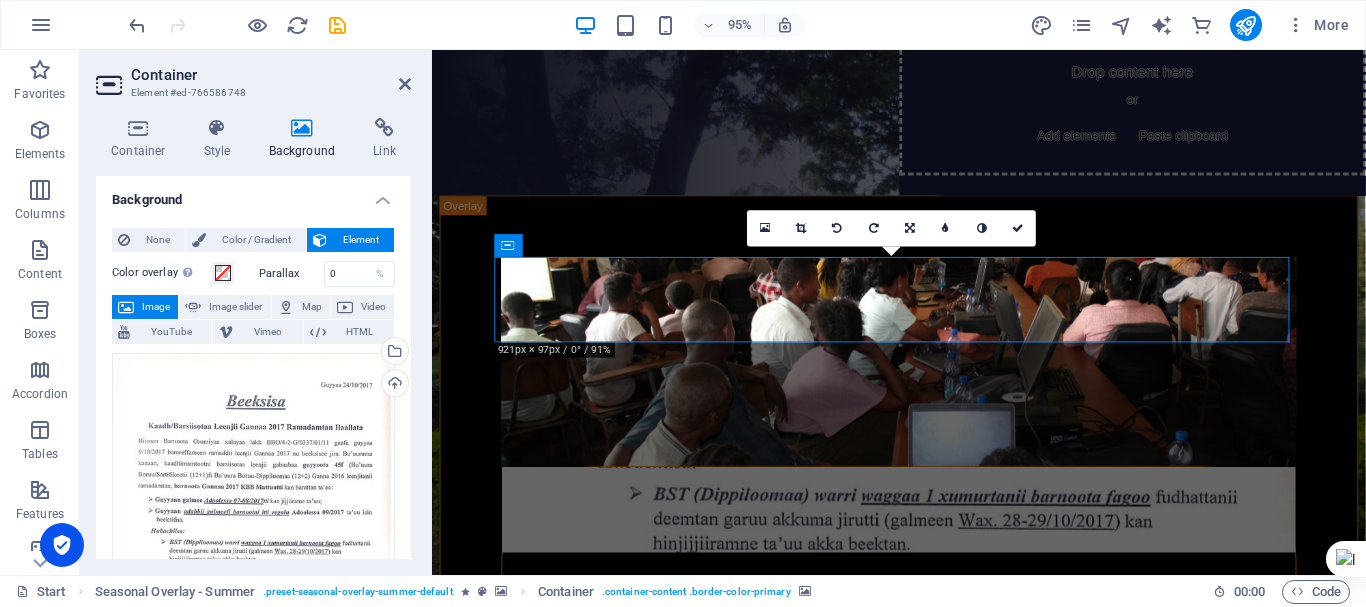 click at bounding box center (302, 128) 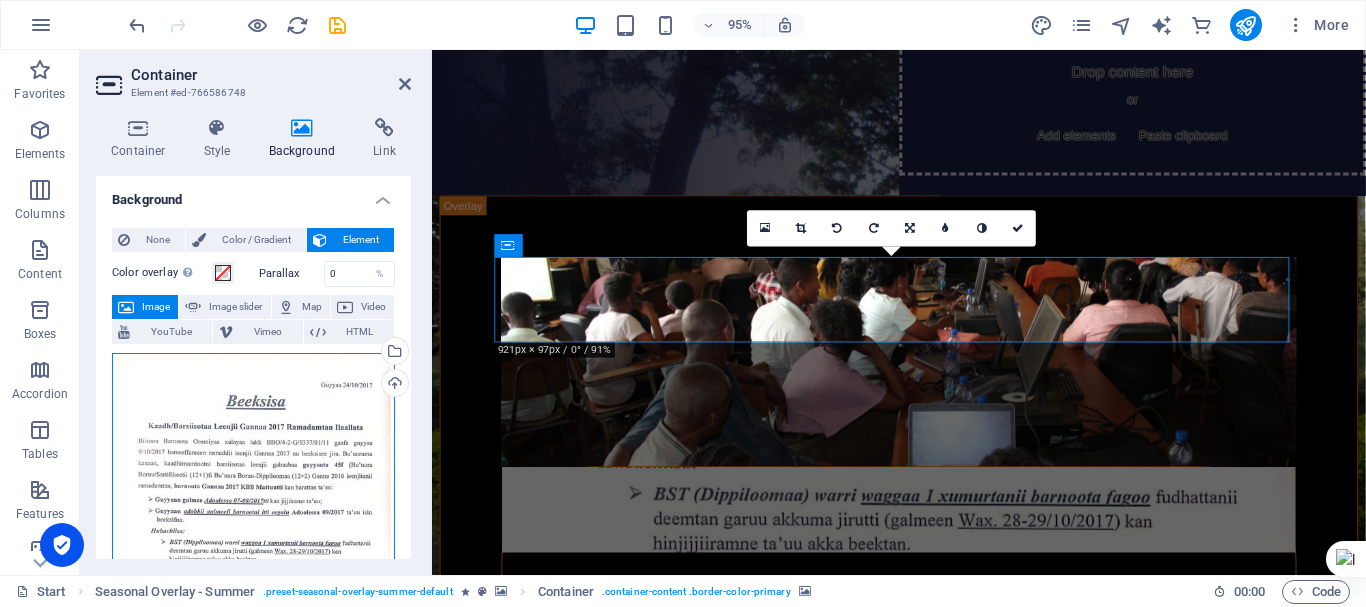 click on "Drag files here, click to choose files or select files from Files or our free stock photos & videos" at bounding box center (253, 547) 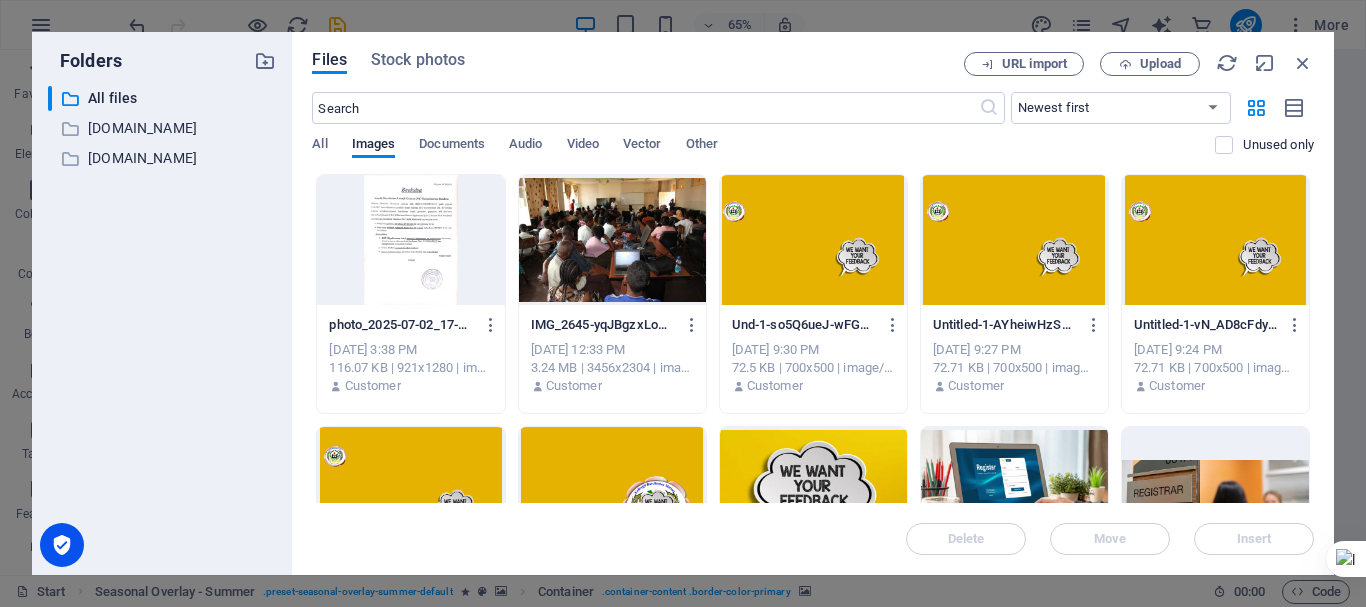 click at bounding box center [410, 240] 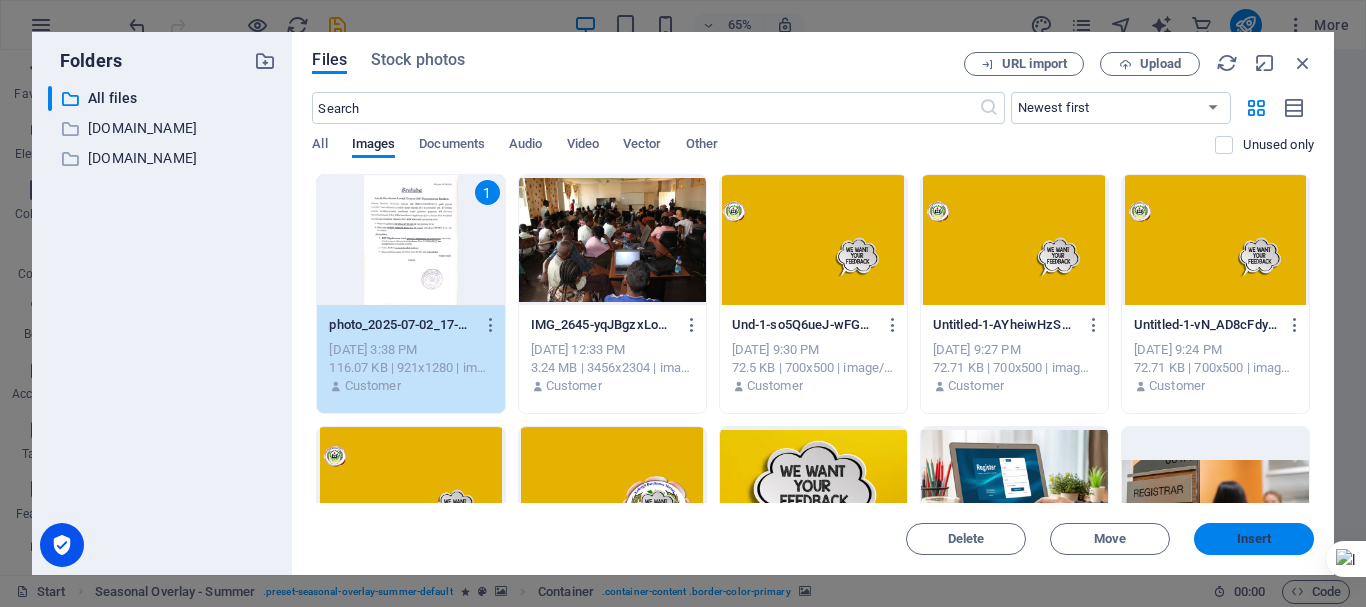 click on "Insert" at bounding box center (1254, 539) 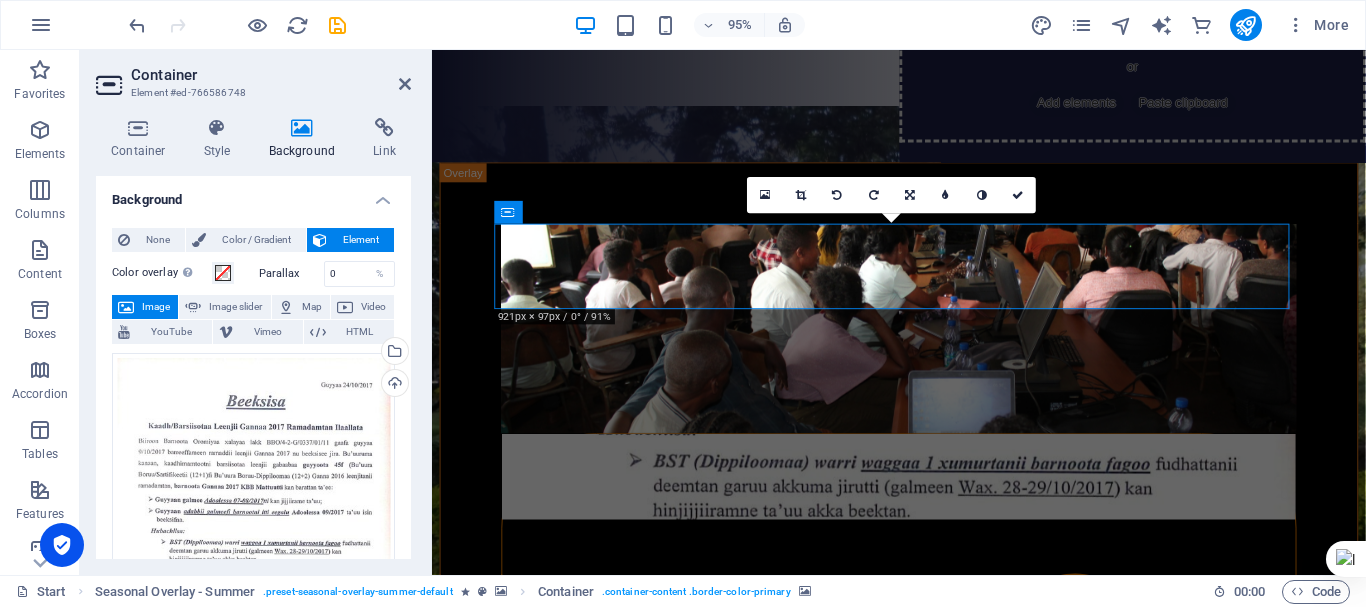 scroll, scrollTop: 500, scrollLeft: 0, axis: vertical 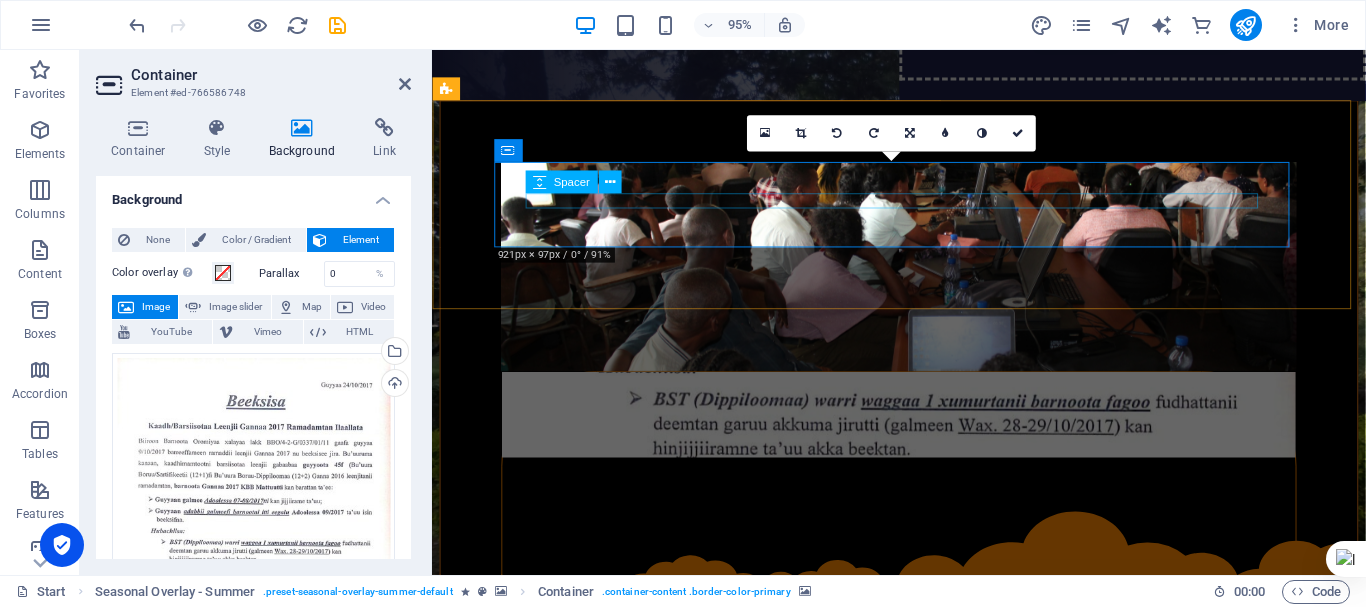 click at bounding box center (923, 434) 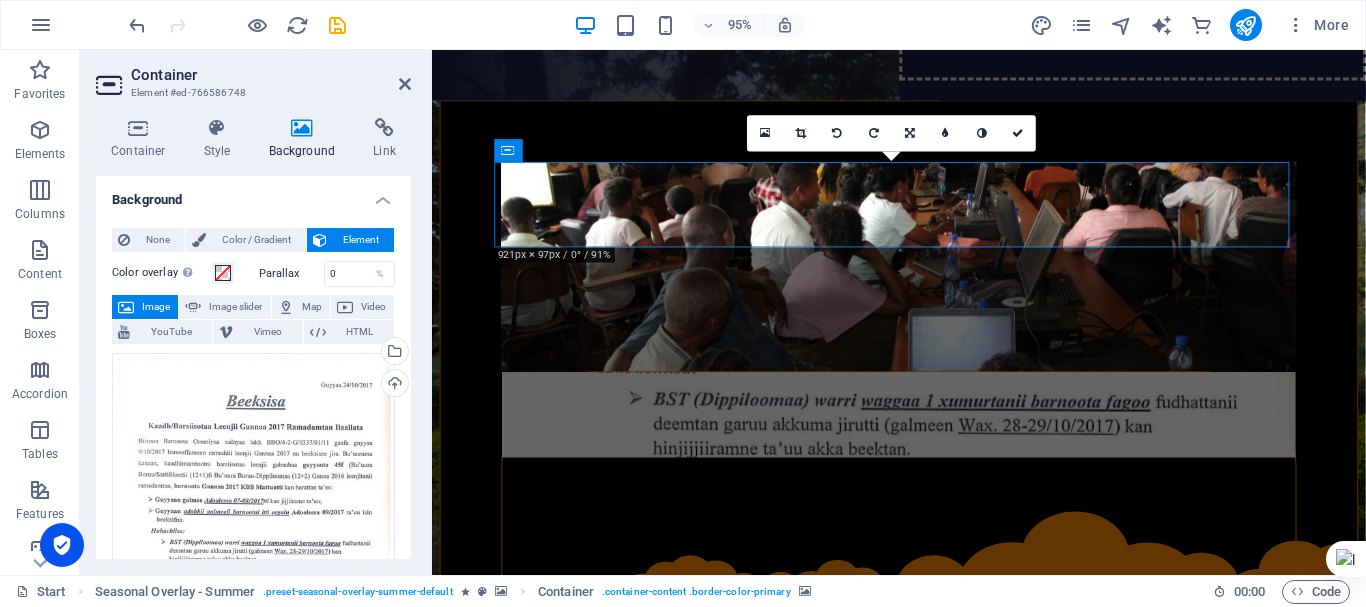 click at bounding box center [923, 434] 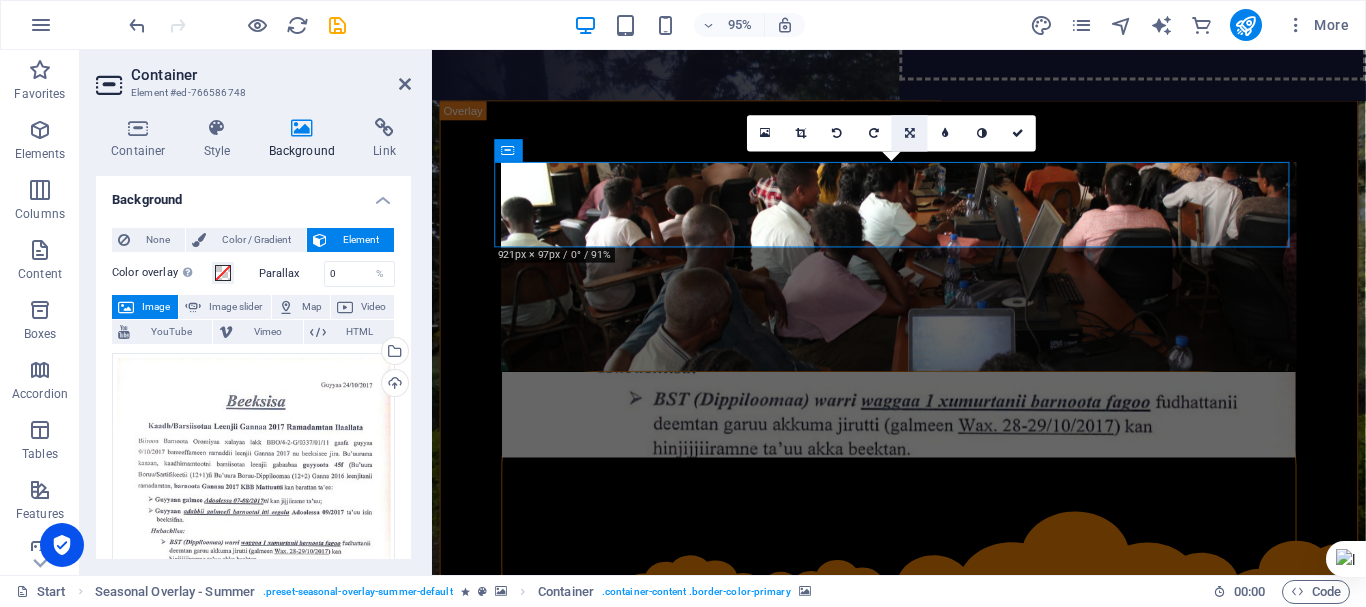 click at bounding box center (910, 133) 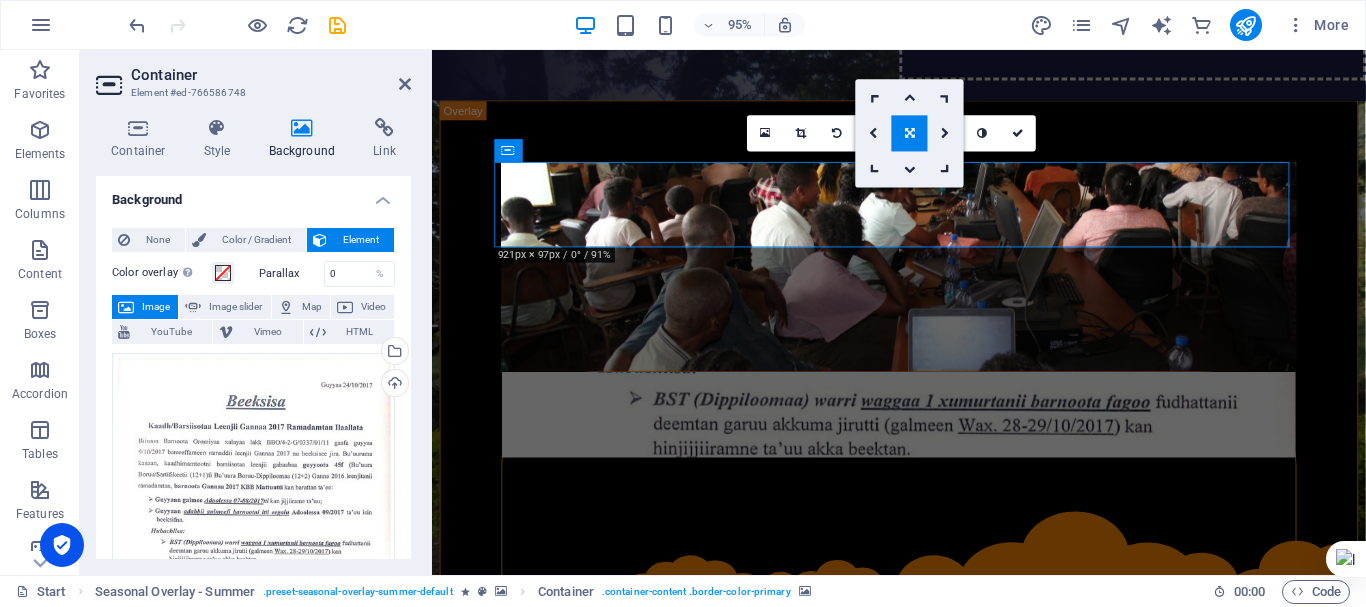 click at bounding box center (910, 133) 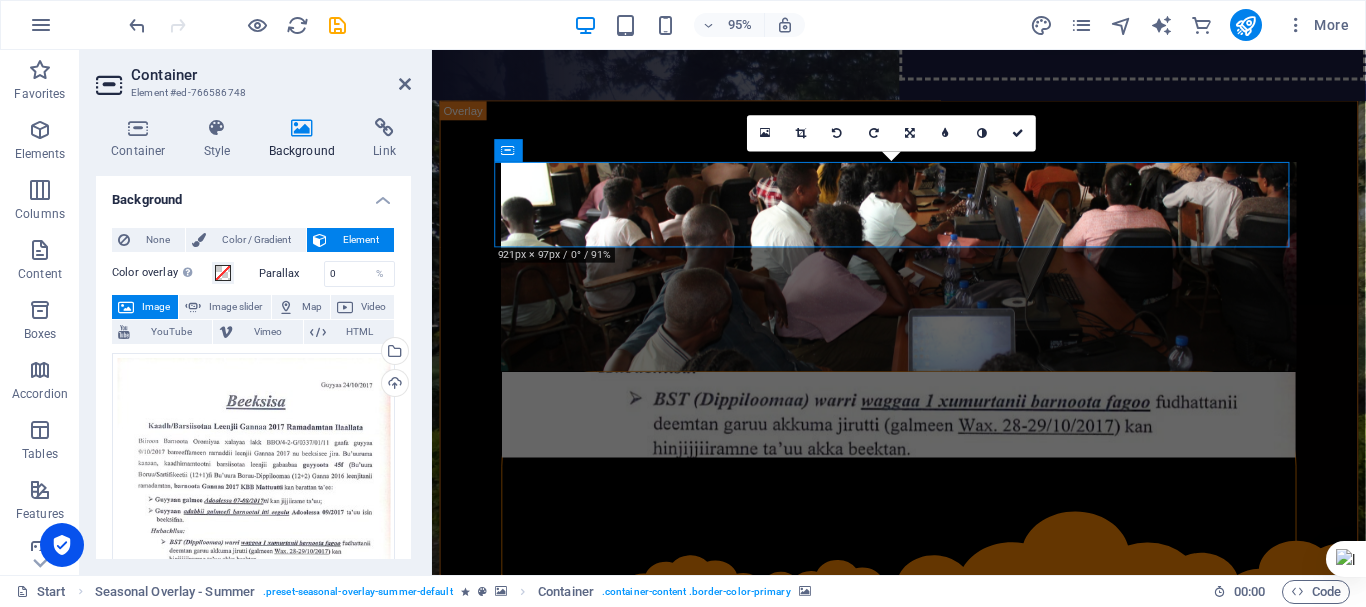click at bounding box center [910, 133] 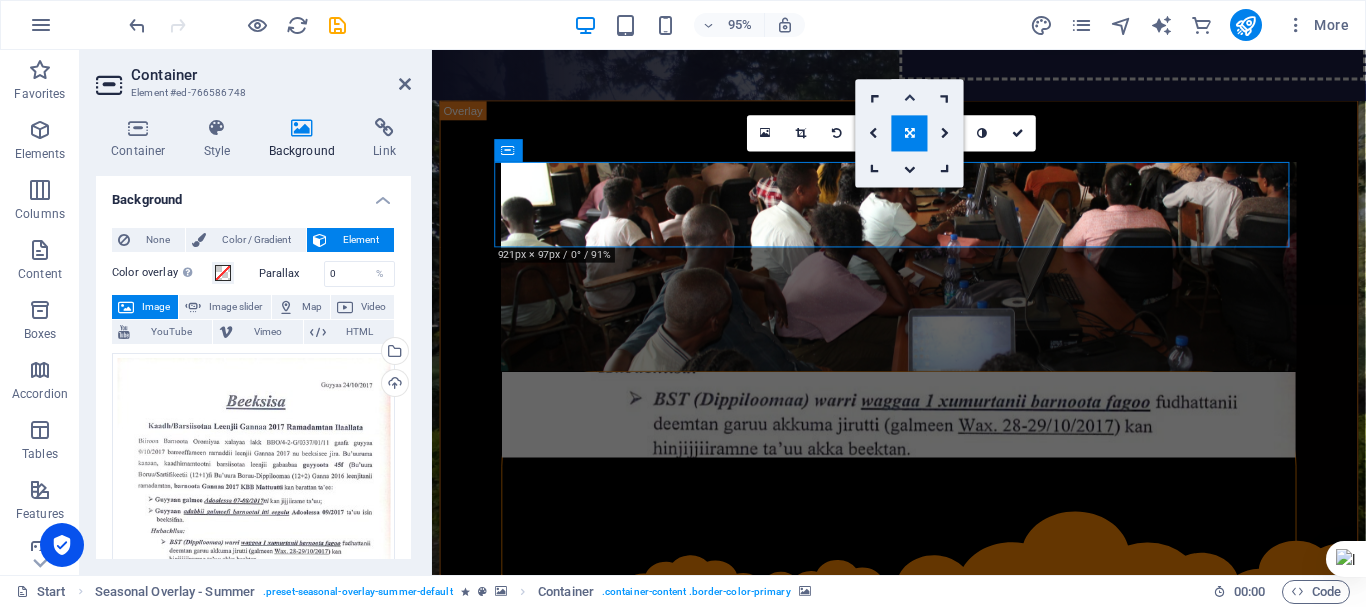 click at bounding box center (910, 97) 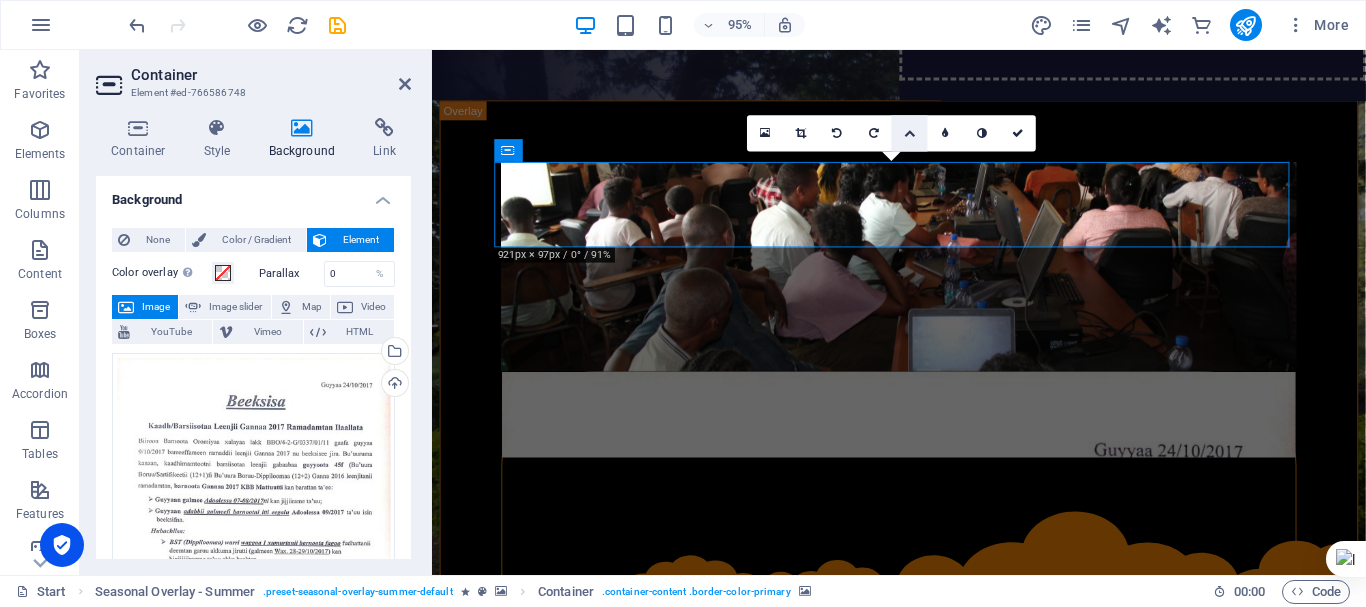 click at bounding box center [910, 133] 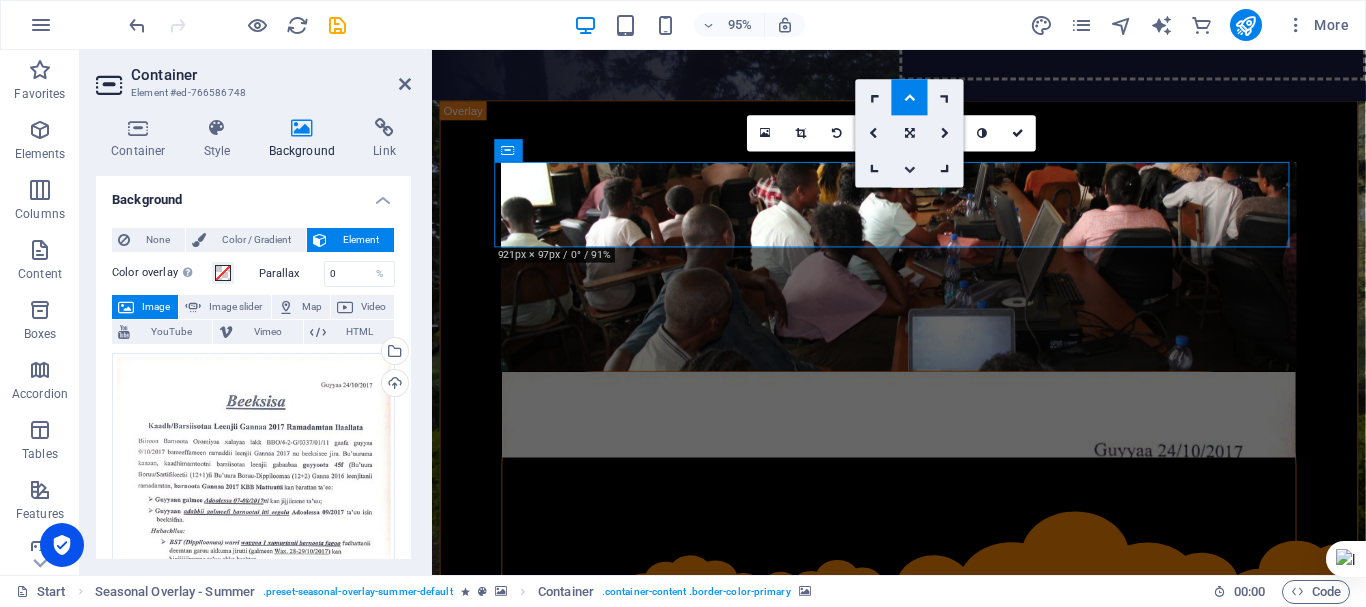 click at bounding box center (910, 169) 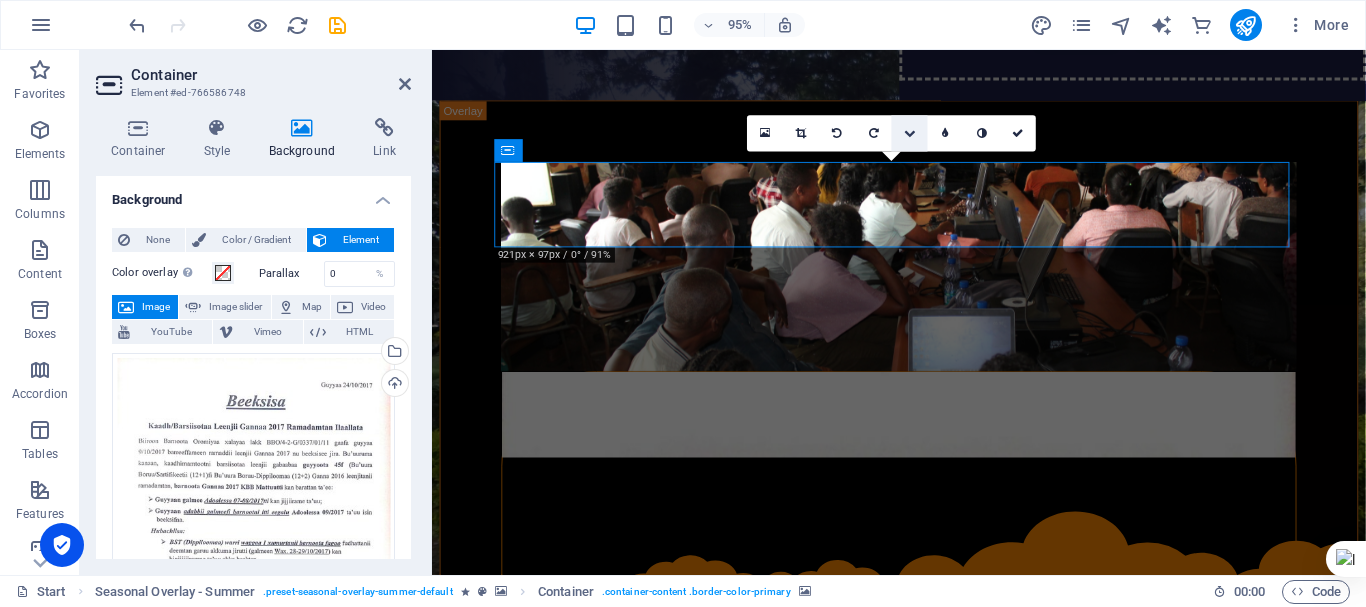 click at bounding box center [910, 133] 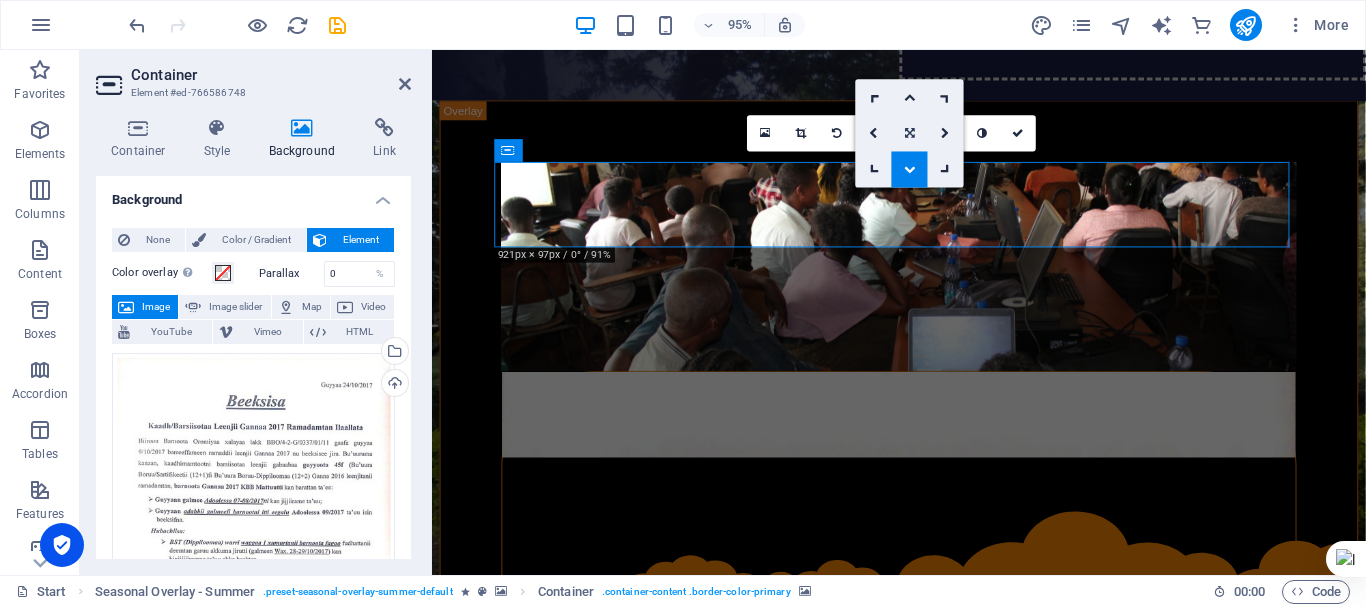 click at bounding box center (910, 133) 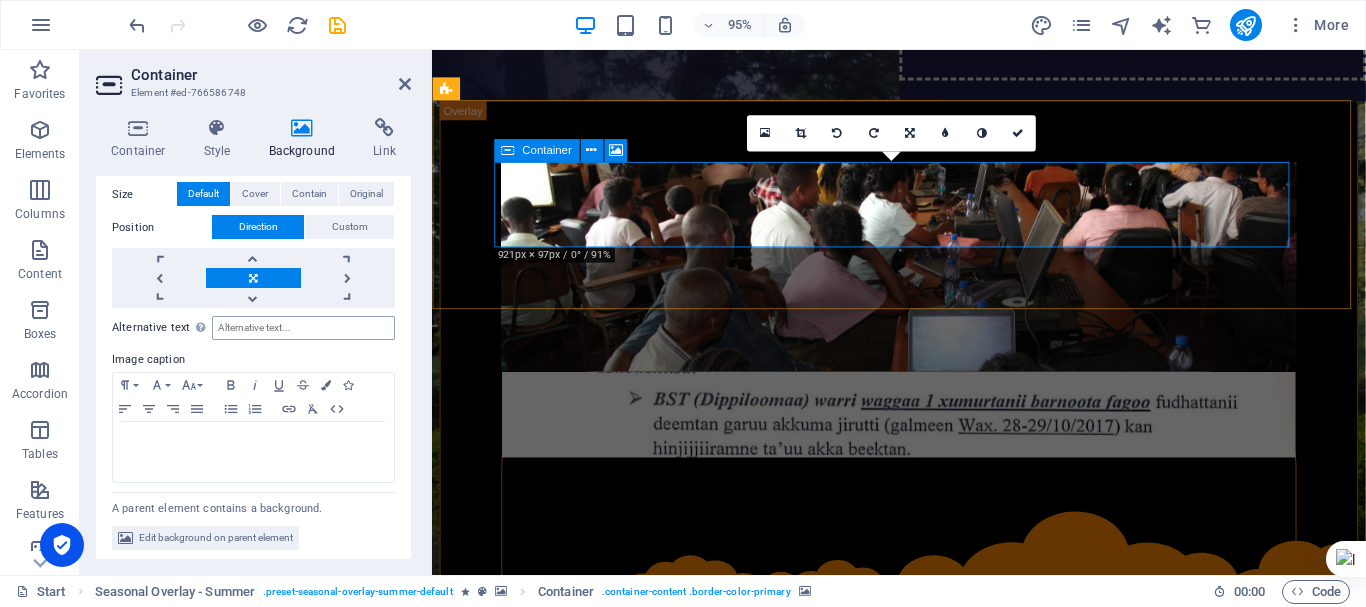 scroll, scrollTop: 644, scrollLeft: 0, axis: vertical 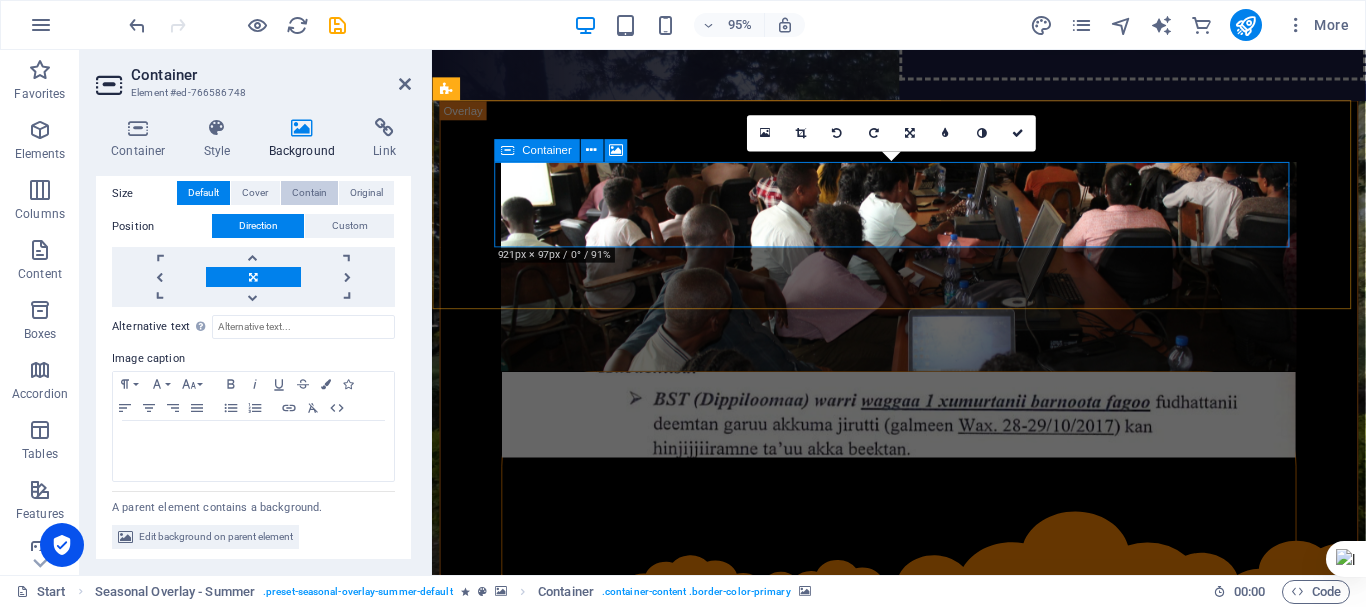 click on "Contain" at bounding box center [309, 193] 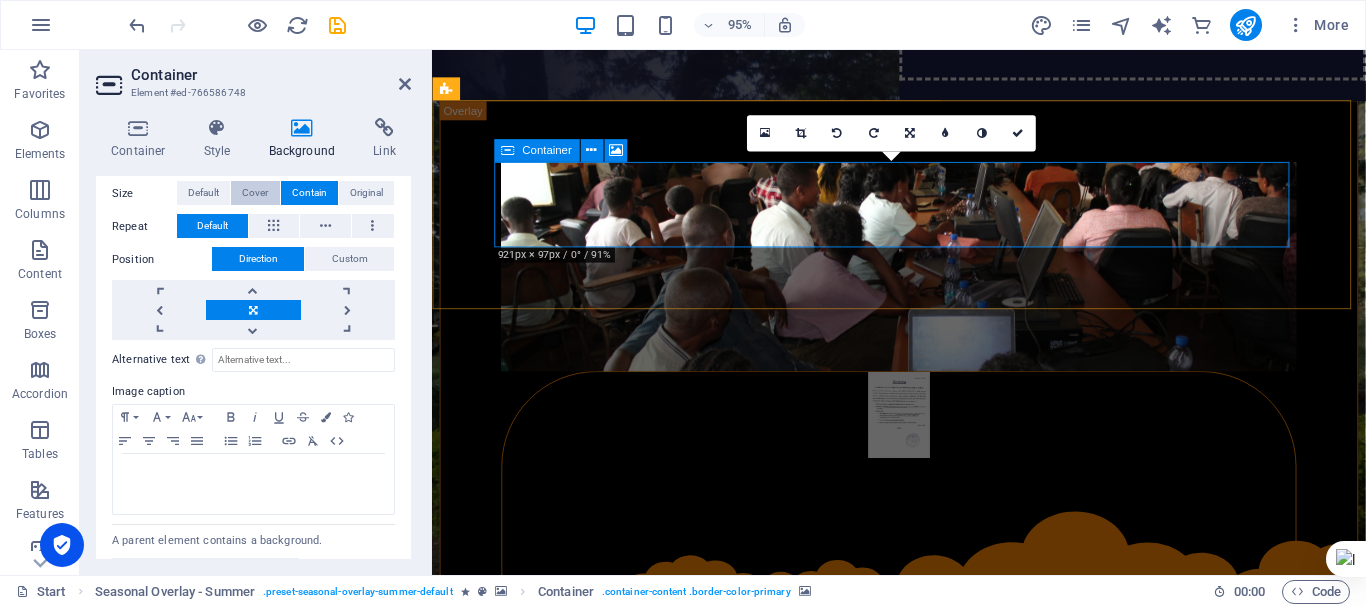 click on "Cover" at bounding box center (255, 193) 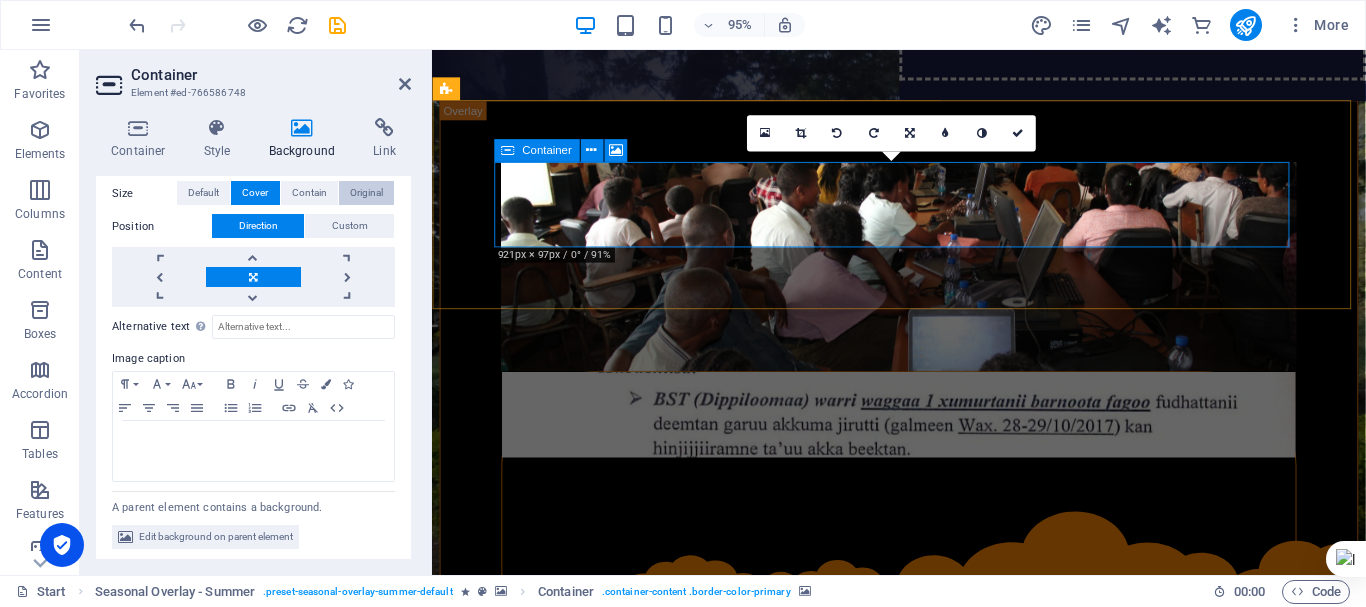 click on "Original" at bounding box center [366, 193] 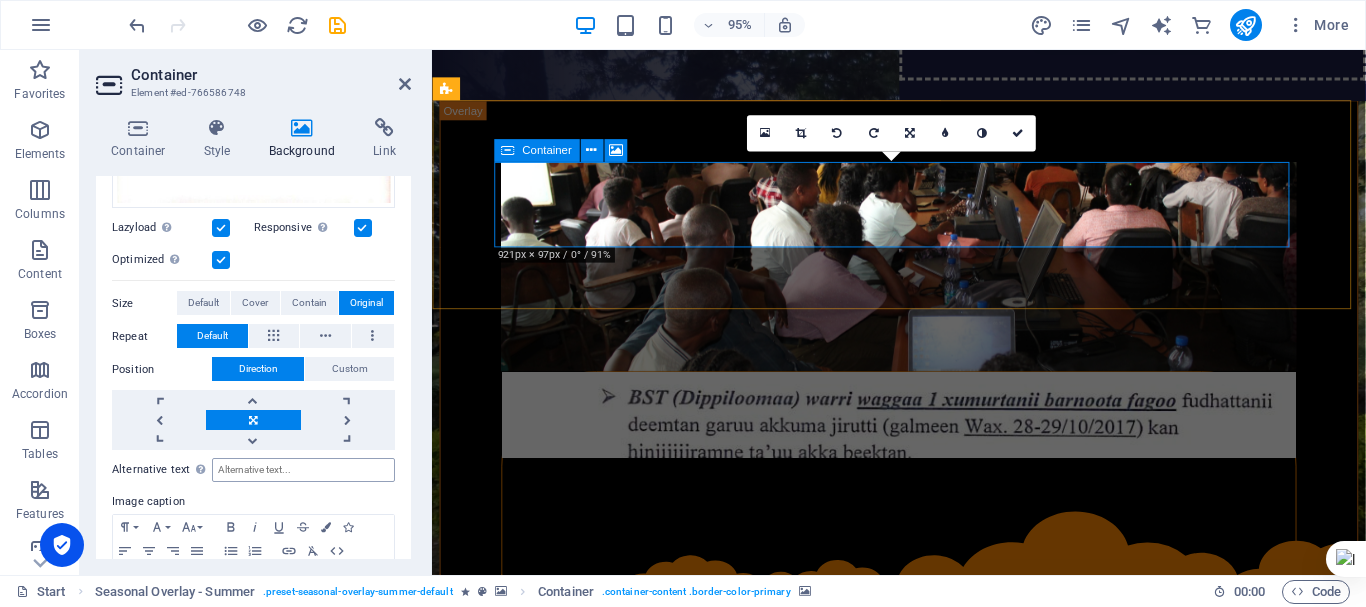 scroll, scrollTop: 477, scrollLeft: 0, axis: vertical 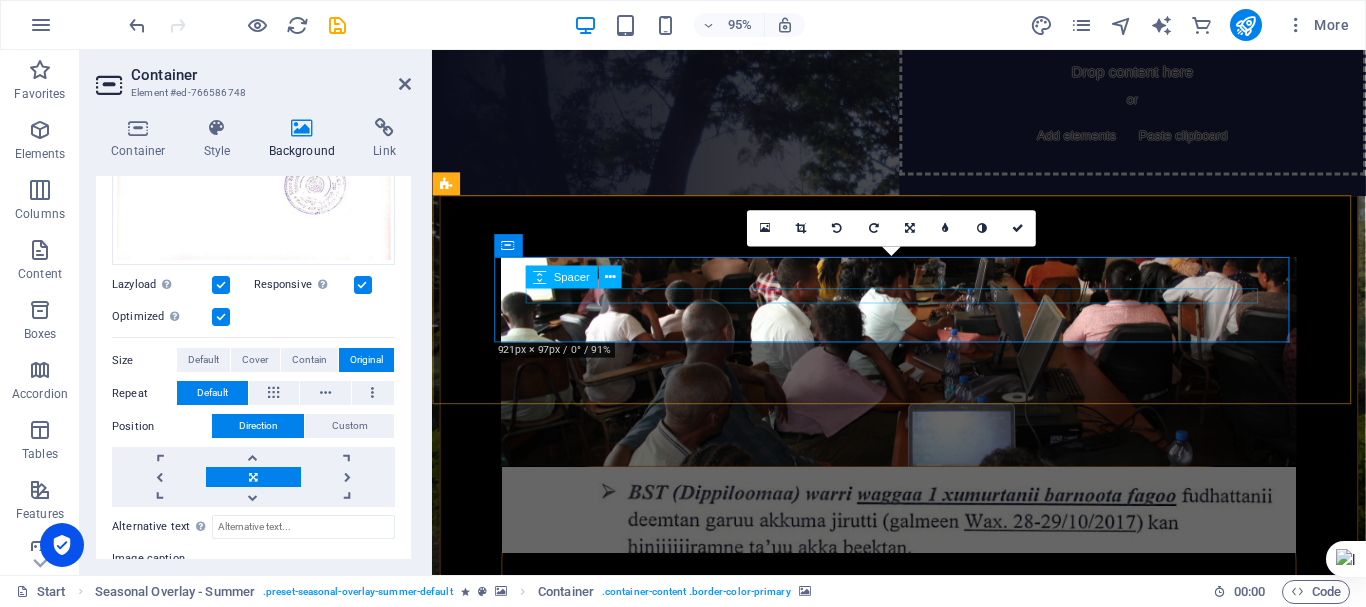 type 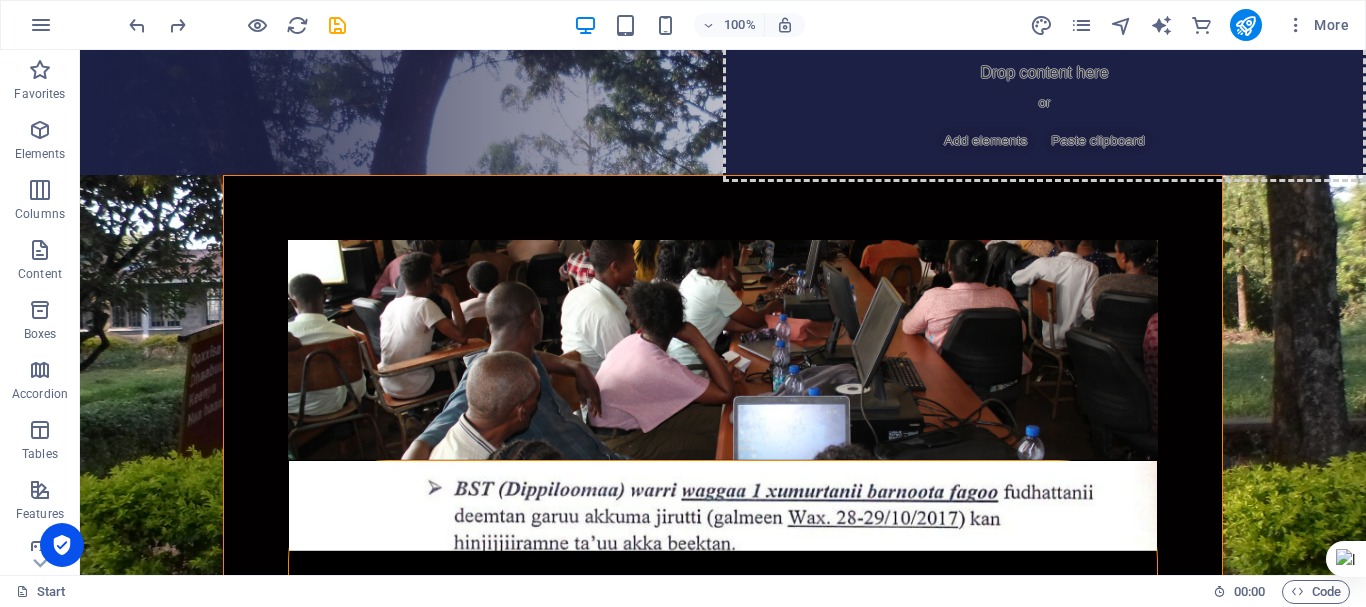 click on "100% More" at bounding box center [683, 25] 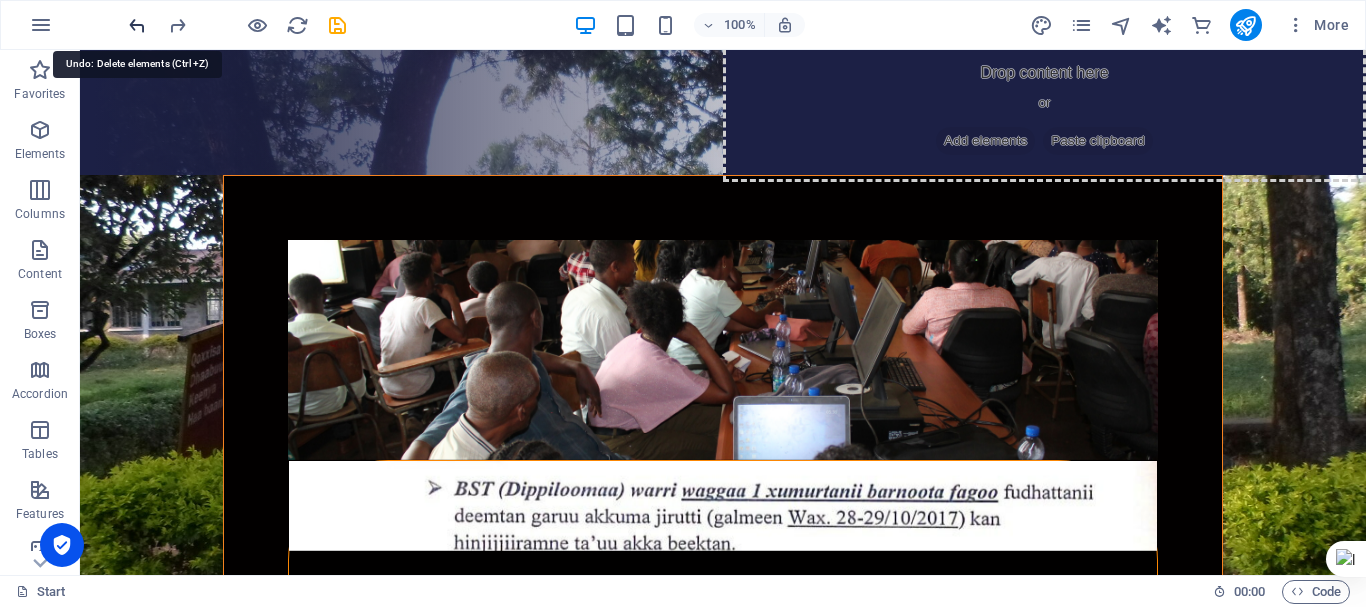 click at bounding box center [137, 25] 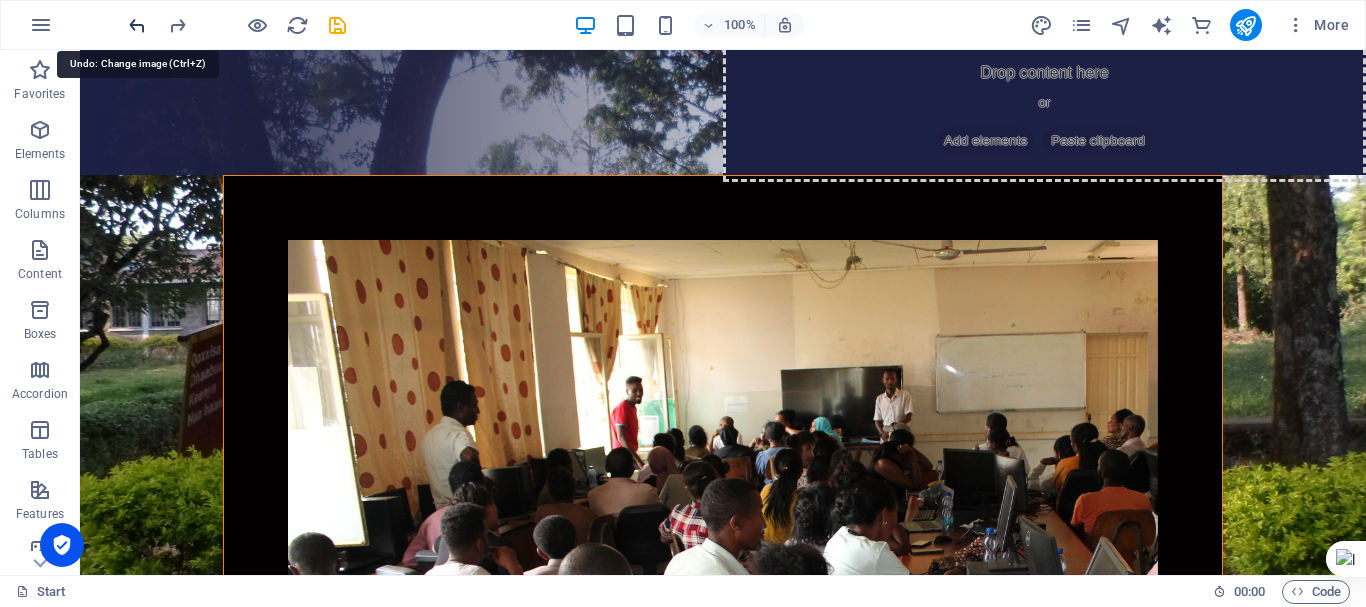 click at bounding box center [137, 25] 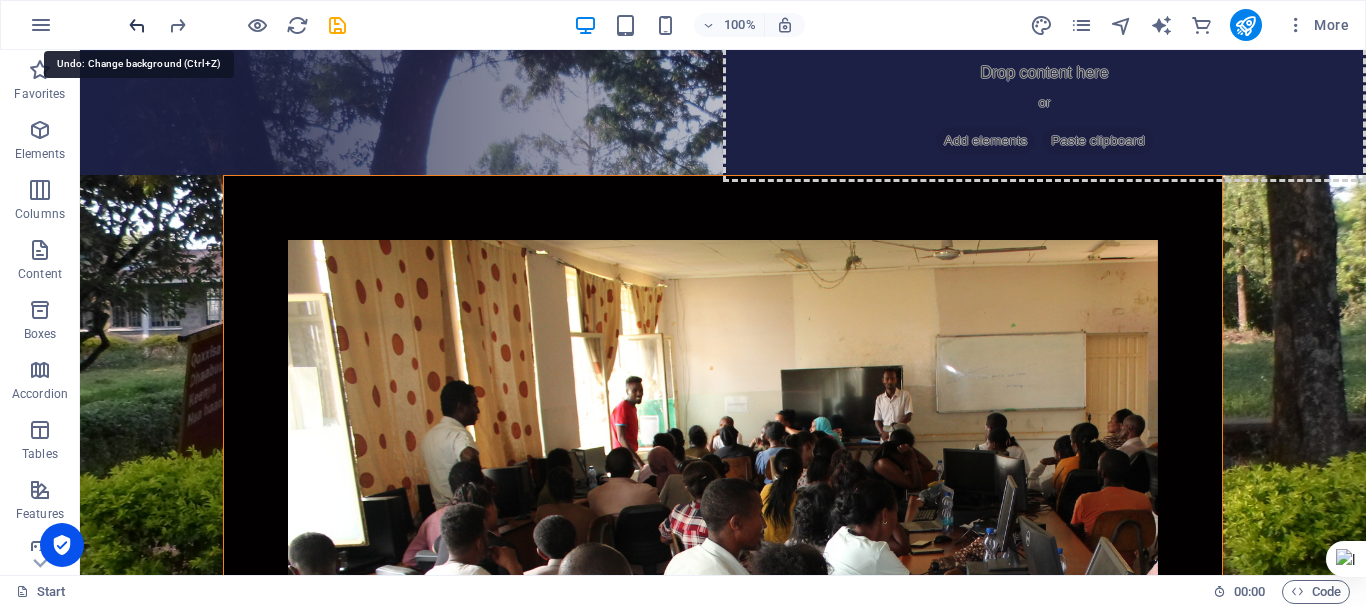 click at bounding box center (137, 25) 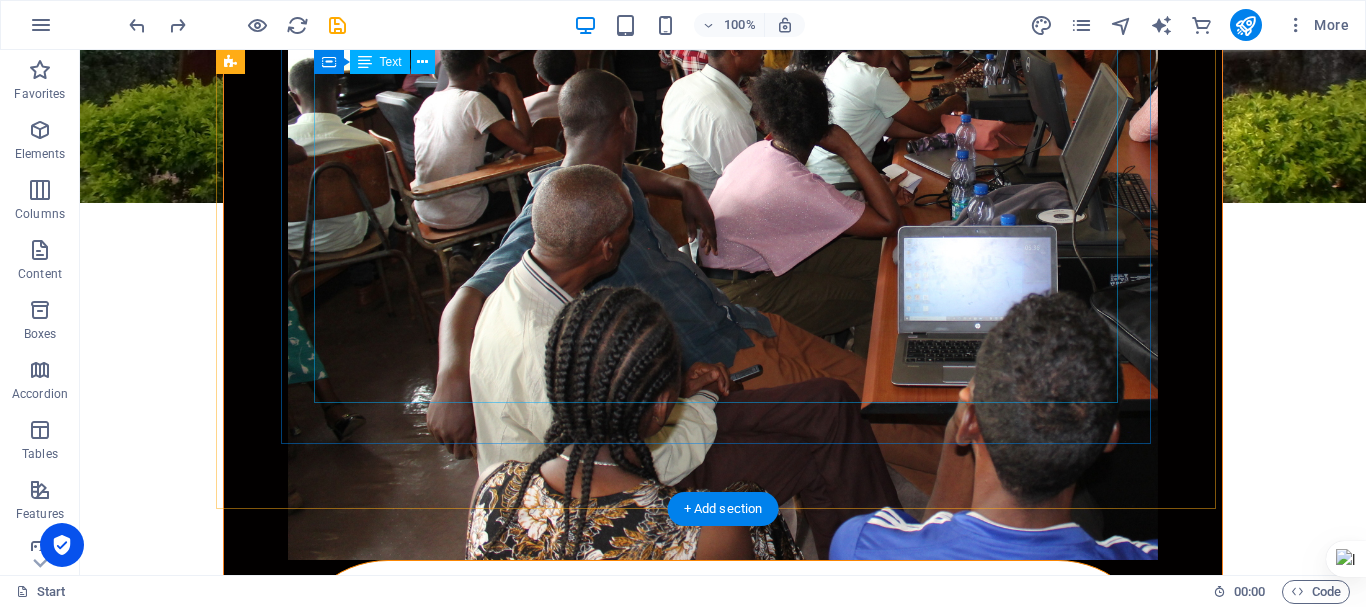 scroll, scrollTop: 900, scrollLeft: 0, axis: vertical 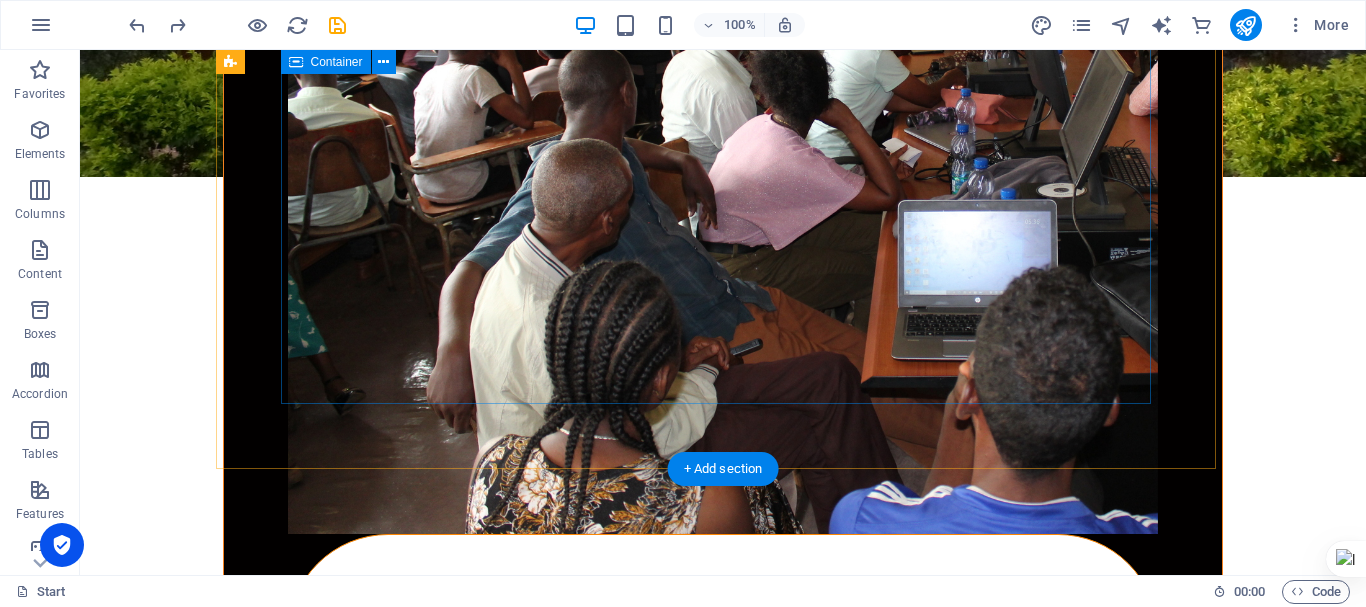 click on "elcome to Mettu College of Teacher Education We are delighted to welcome you to the official website of Mettu College of Teacher Education — a hub for aspiring educators, academic excellence, and professional growth. Our college is committed to shaping competent, reflective, and innovative teachers for the future. Through our dedicated faculty, robust curriculum, and inclusive learning environment, we strive to empower students with the knowledge, skills, and values needed for effective teaching and lifelong learning. Please explore the links below to navigate: 🔹   Home Page :  Discover who we are, our mission, vision, and the programs we offer. 🔹  Student Portal :::  Access academic resources, class schedules, announcements, and student services. We encourage you to explore our site, stay updated with news and events, and reach out to us for any support." at bounding box center (723, 956) 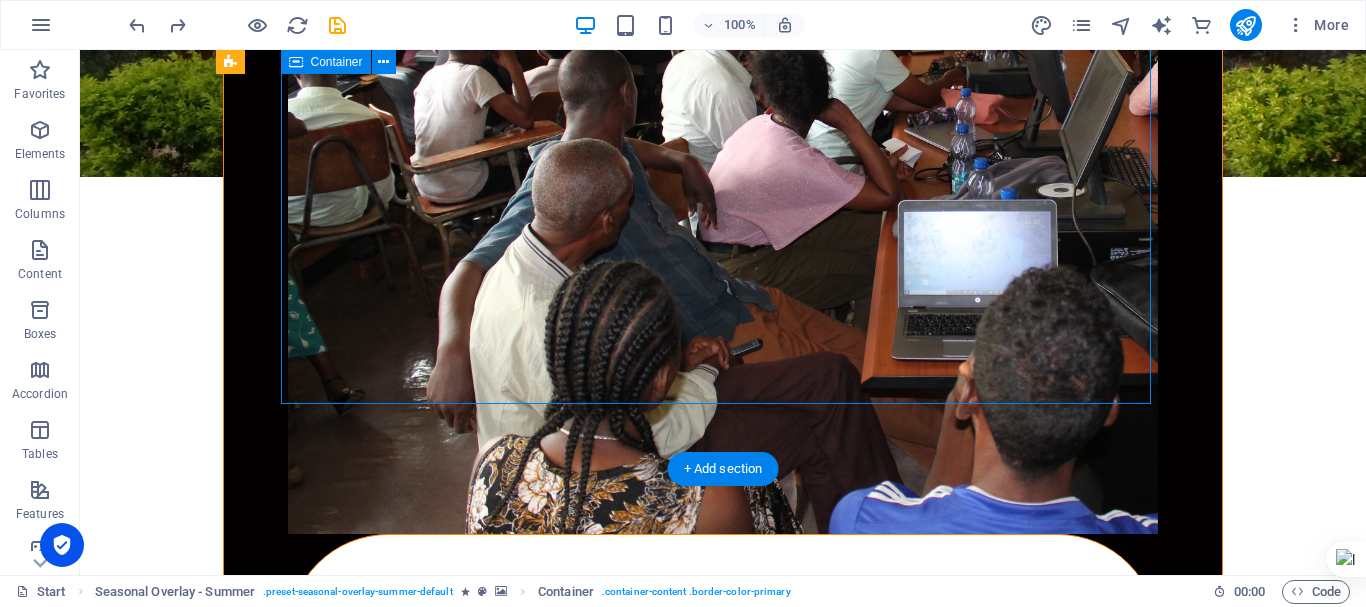 click on "elcome to Mettu College of Teacher Education We are delighted to welcome you to the official website of Mettu College of Teacher Education — a hub for aspiring educators, academic excellence, and professional growth. Our college is committed to shaping competent, reflective, and innovative teachers for the future. Through our dedicated faculty, robust curriculum, and inclusive learning environment, we strive to empower students with the knowledge, skills, and values needed for effective teaching and lifelong learning. Please explore the links below to navigate: 🔹   Home Page :  Discover who we are, our mission, vision, and the programs we offer. 🔹  Student Portal :::  Access academic resources, class schedules, announcements, and student services. We encourage you to explore our site, stay updated with news and events, and reach out to us for any support." at bounding box center (723, 956) 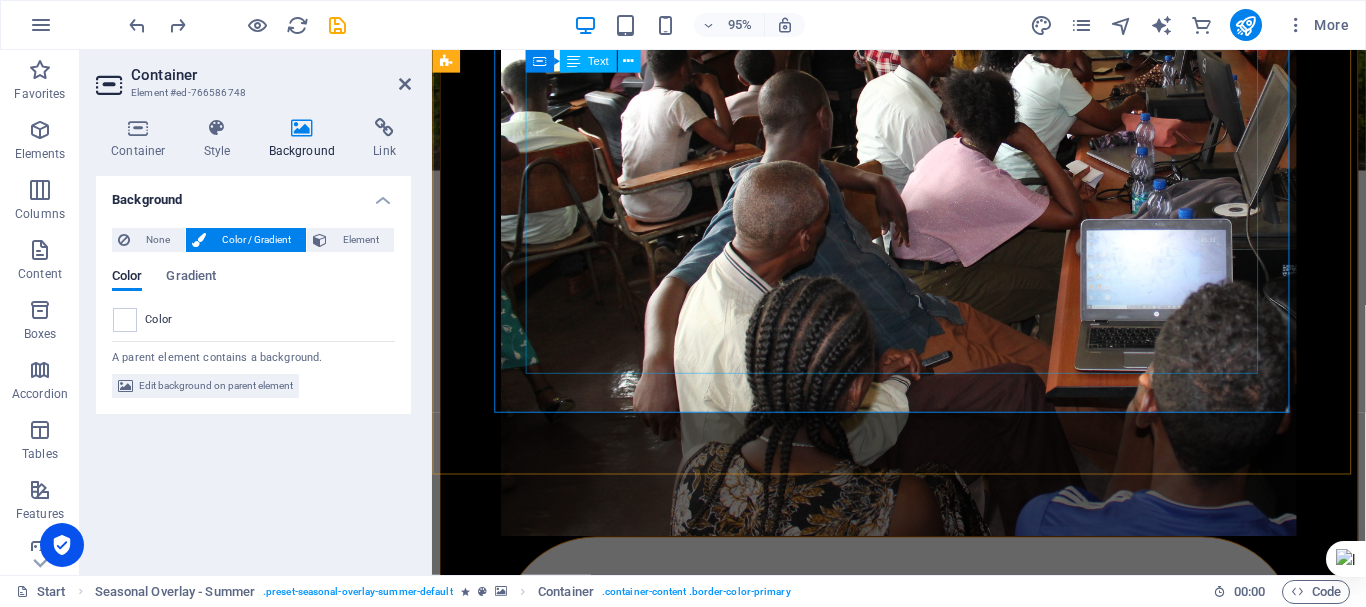 click on "elcome to Mettu College of Teacher Education We are delighted to welcome you to the official website of Mettu College of Teacher Education — a hub for aspiring educators, academic excellence, and professional growth. Our college is committed to shaping competent, reflective, and innovative teachers for the future. Through our dedicated faculty, robust curriculum, and inclusive learning environment, we strive to empower students with the knowledge, skills, and values needed for effective teaching and lifelong learning. Please explore the links below to navigate: 🔹   Home Page :  Discover who we are, our mission, vision, and the programs we offer. 🔹  Student Portal :::  Access academic resources, class schedules, announcements, and student services. We encourage you to explore our site, stay updated with news and events, and reach out to us for any support." at bounding box center (923, 1071) 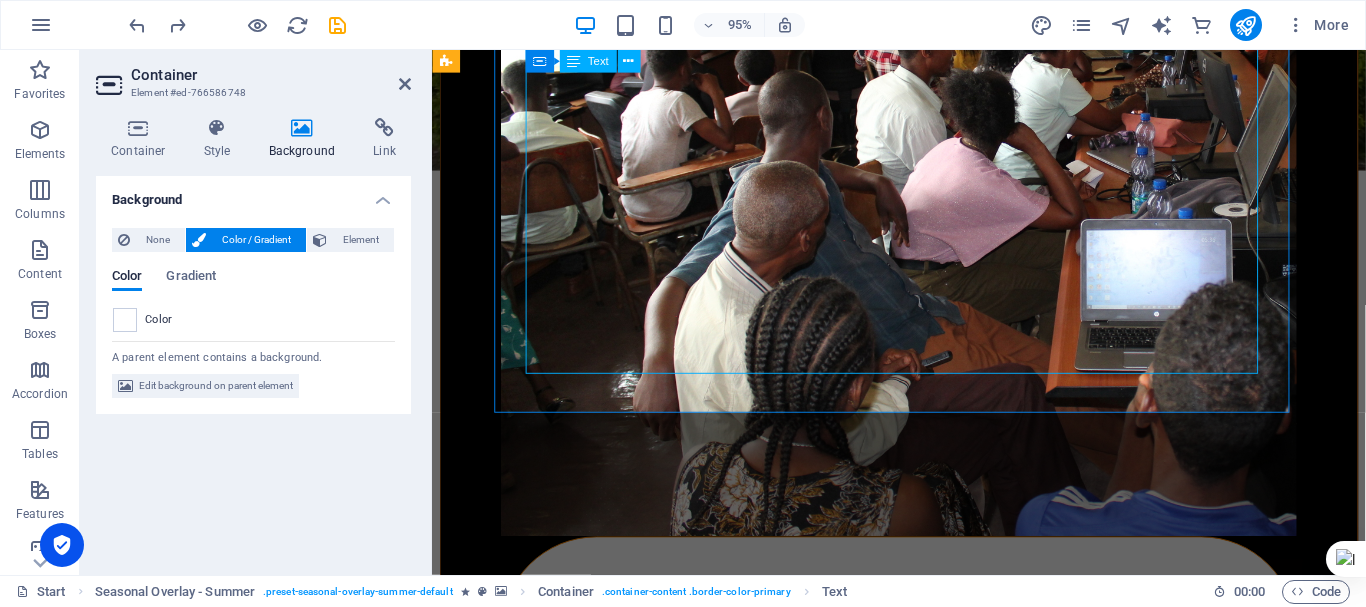 click on "elcome to Mettu College of Teacher Education We are delighted to welcome you to the official website of Mettu College of Teacher Education — a hub for aspiring educators, academic excellence, and professional growth. Our college is committed to shaping competent, reflective, and innovative teachers for the future. Through our dedicated faculty, robust curriculum, and inclusive learning environment, we strive to empower students with the knowledge, skills, and values needed for effective teaching and lifelong learning. Please explore the links below to navigate: 🔹   Home Page :  Discover who we are, our mission, vision, and the programs we offer. 🔹  Student Portal :::  Access academic resources, class schedules, announcements, and student services. We encourage you to explore our site, stay updated with news and events, and reach out to us for any support." at bounding box center (923, 1071) 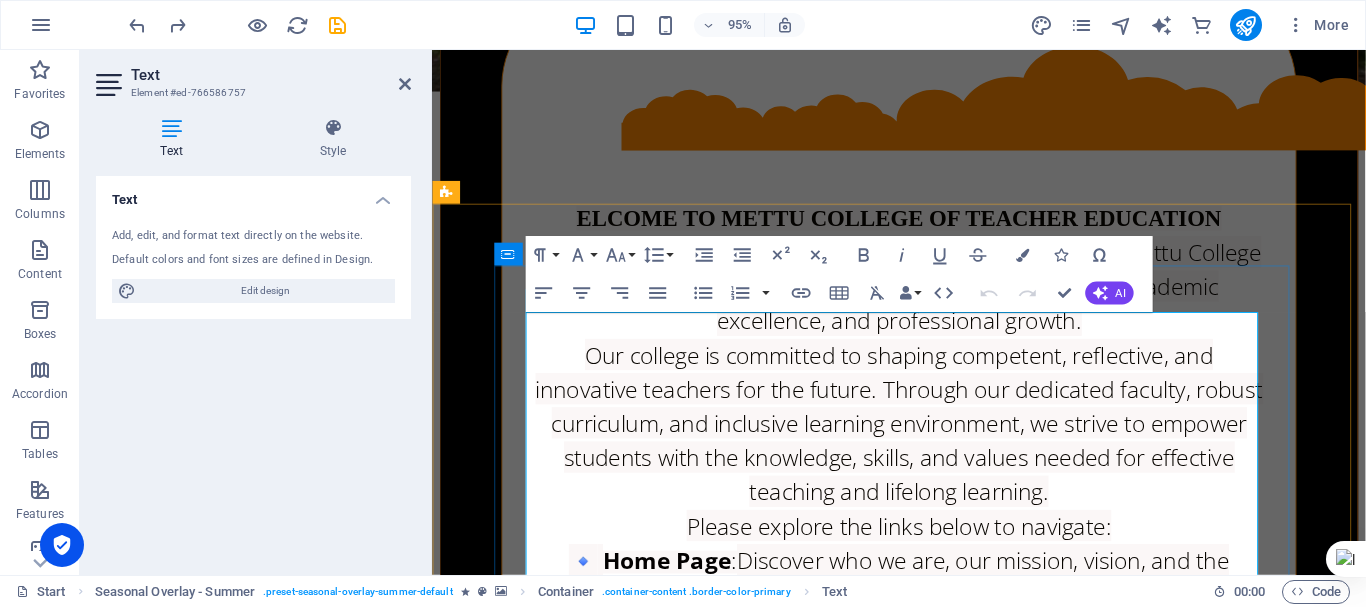 scroll, scrollTop: 391, scrollLeft: 0, axis: vertical 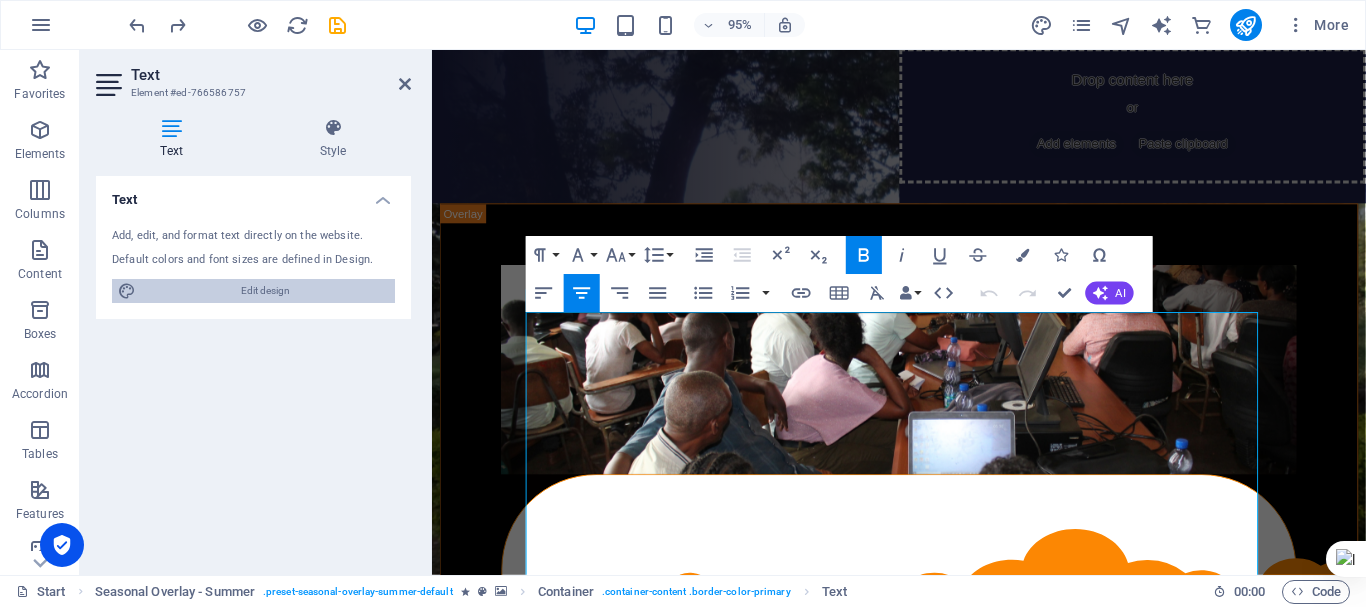 click on "Edit design" at bounding box center (265, 291) 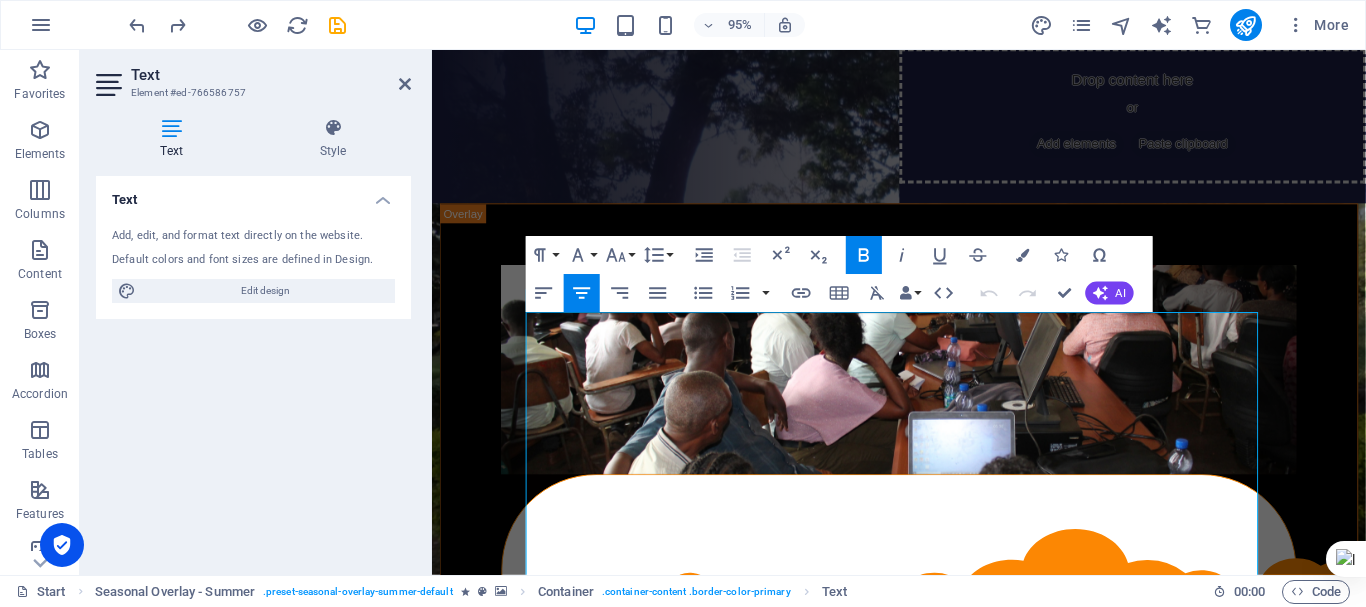 select on "linear" 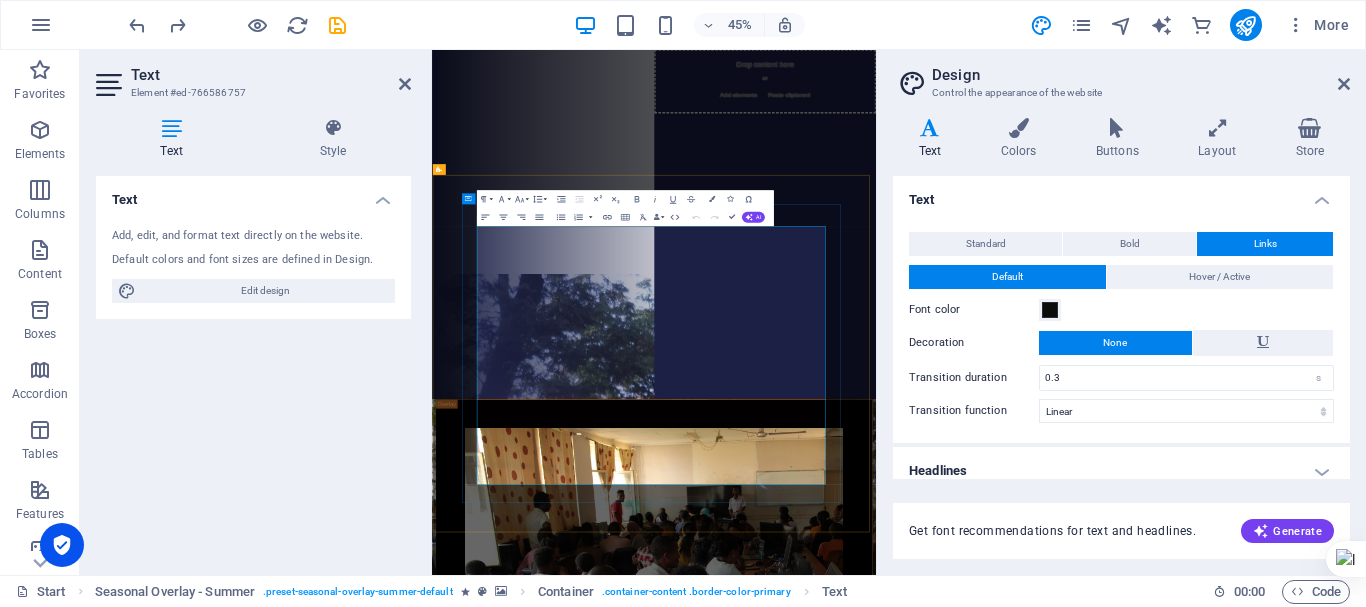 scroll, scrollTop: 891, scrollLeft: 0, axis: vertical 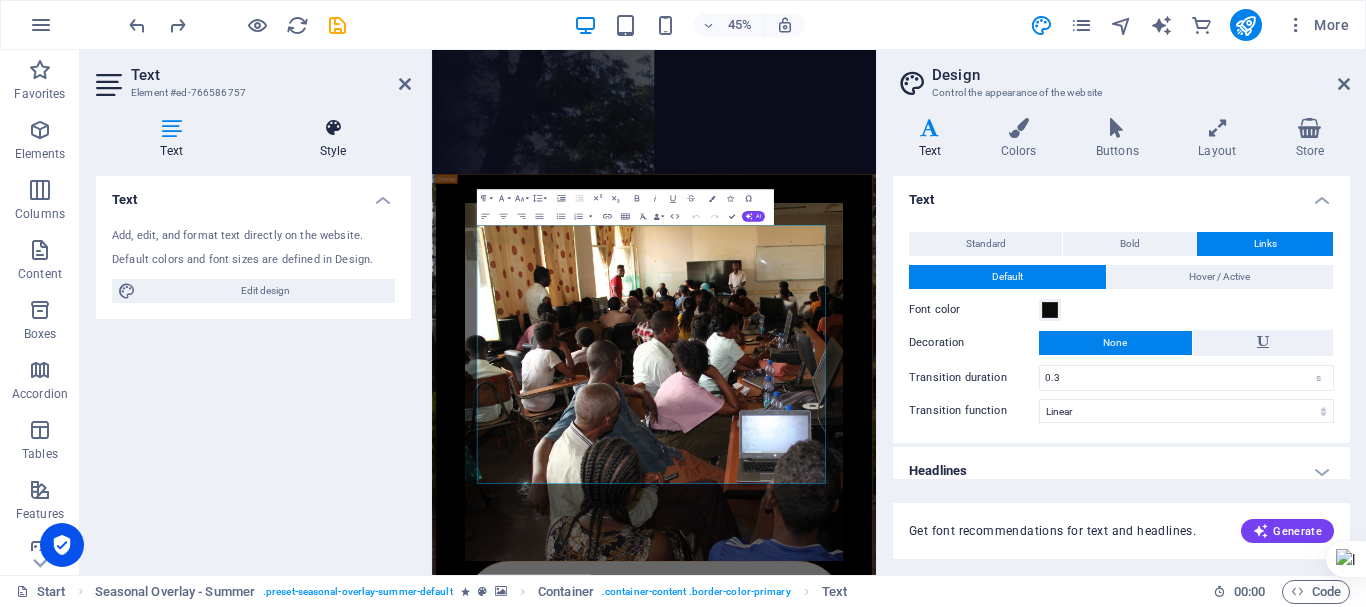 click on "Style" at bounding box center (333, 139) 